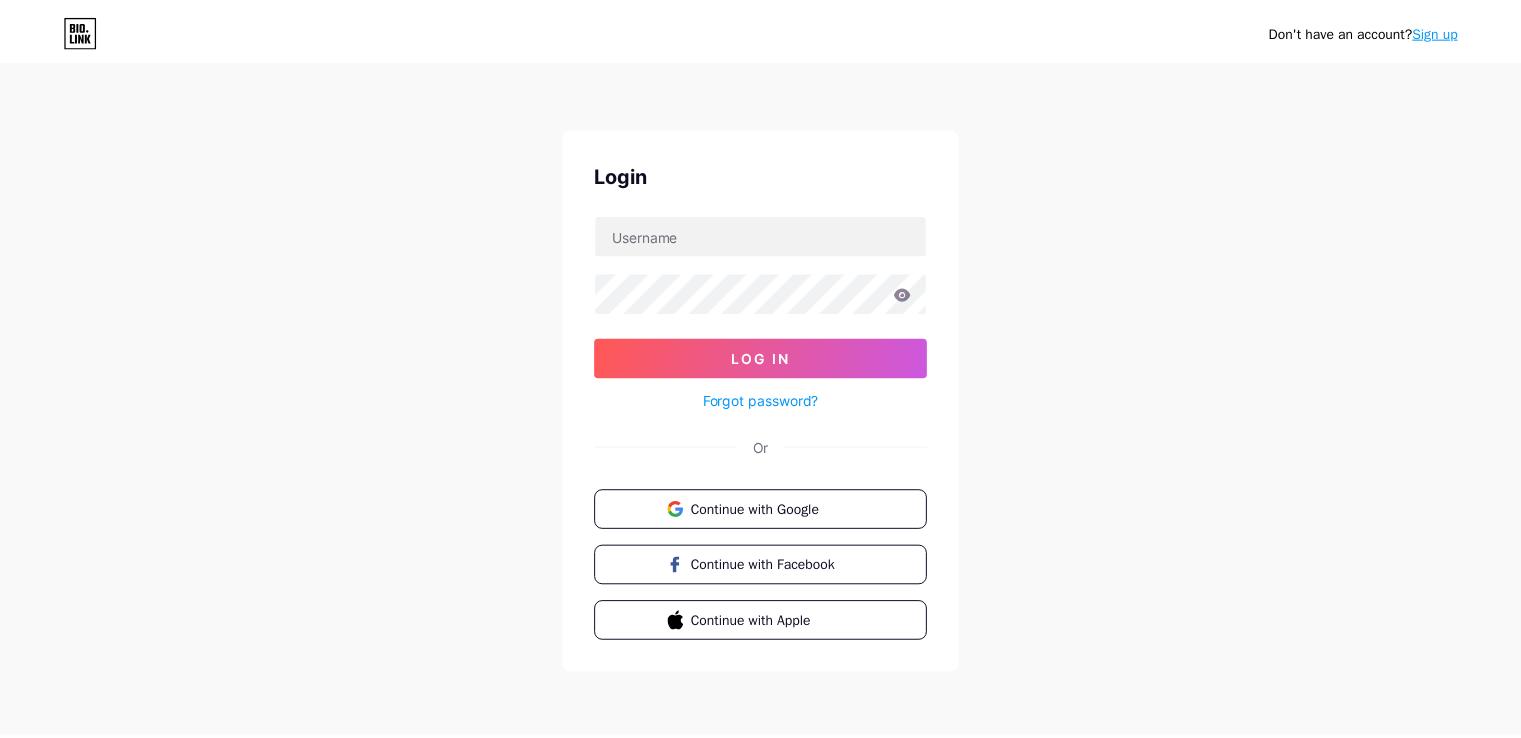 scroll, scrollTop: 0, scrollLeft: 0, axis: both 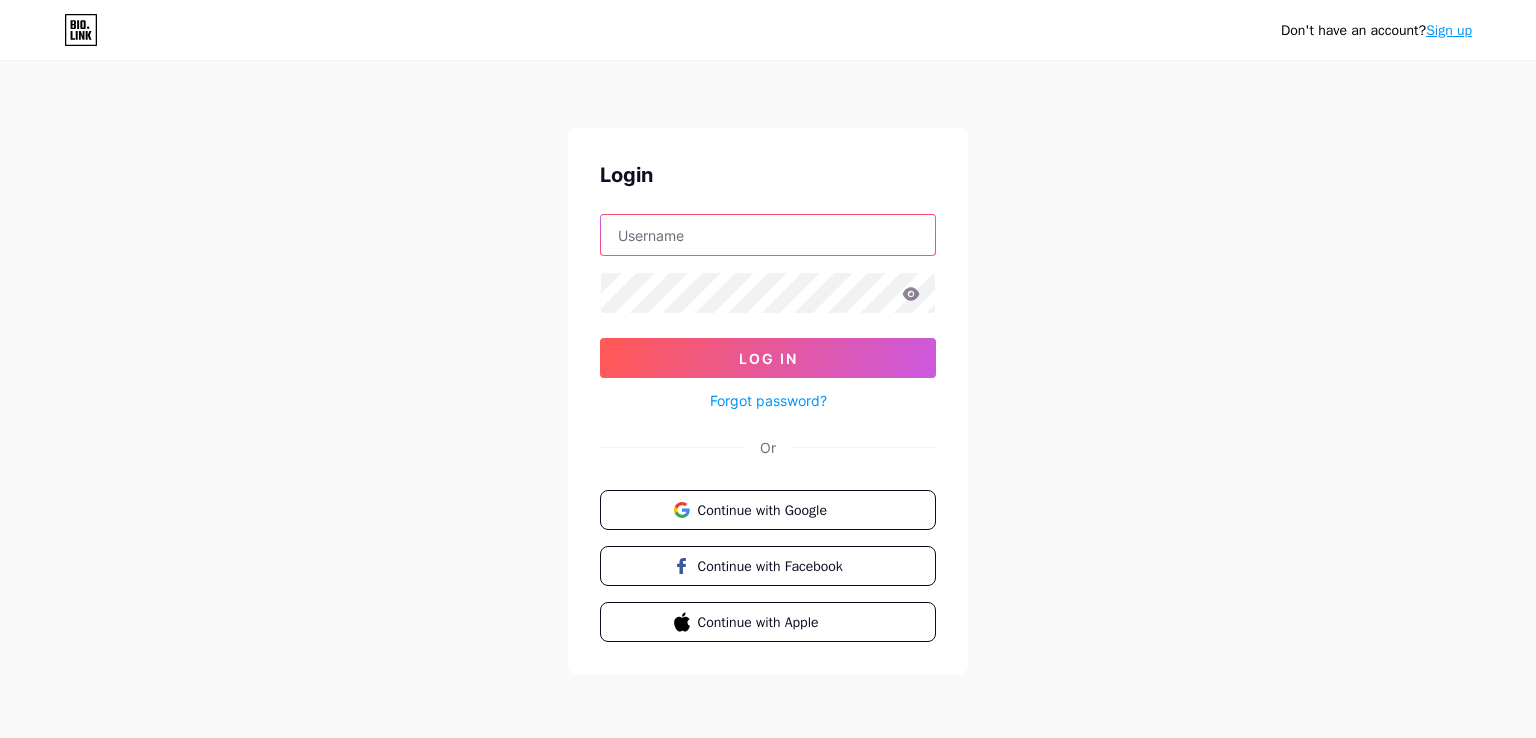 drag, startPoint x: 0, startPoint y: 0, endPoint x: 728, endPoint y: 226, distance: 762.2729 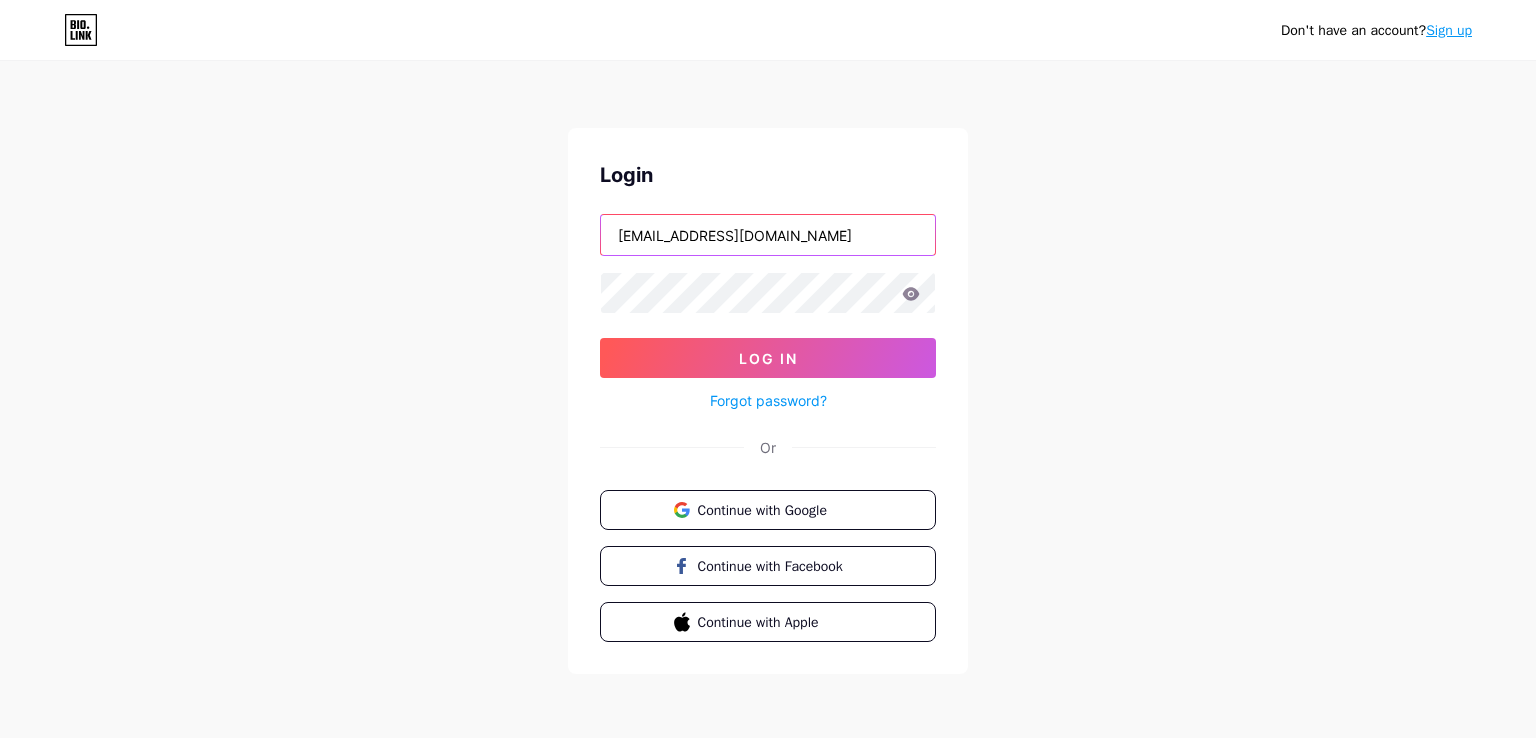 type on "[EMAIL_ADDRESS][DOMAIN_NAME]" 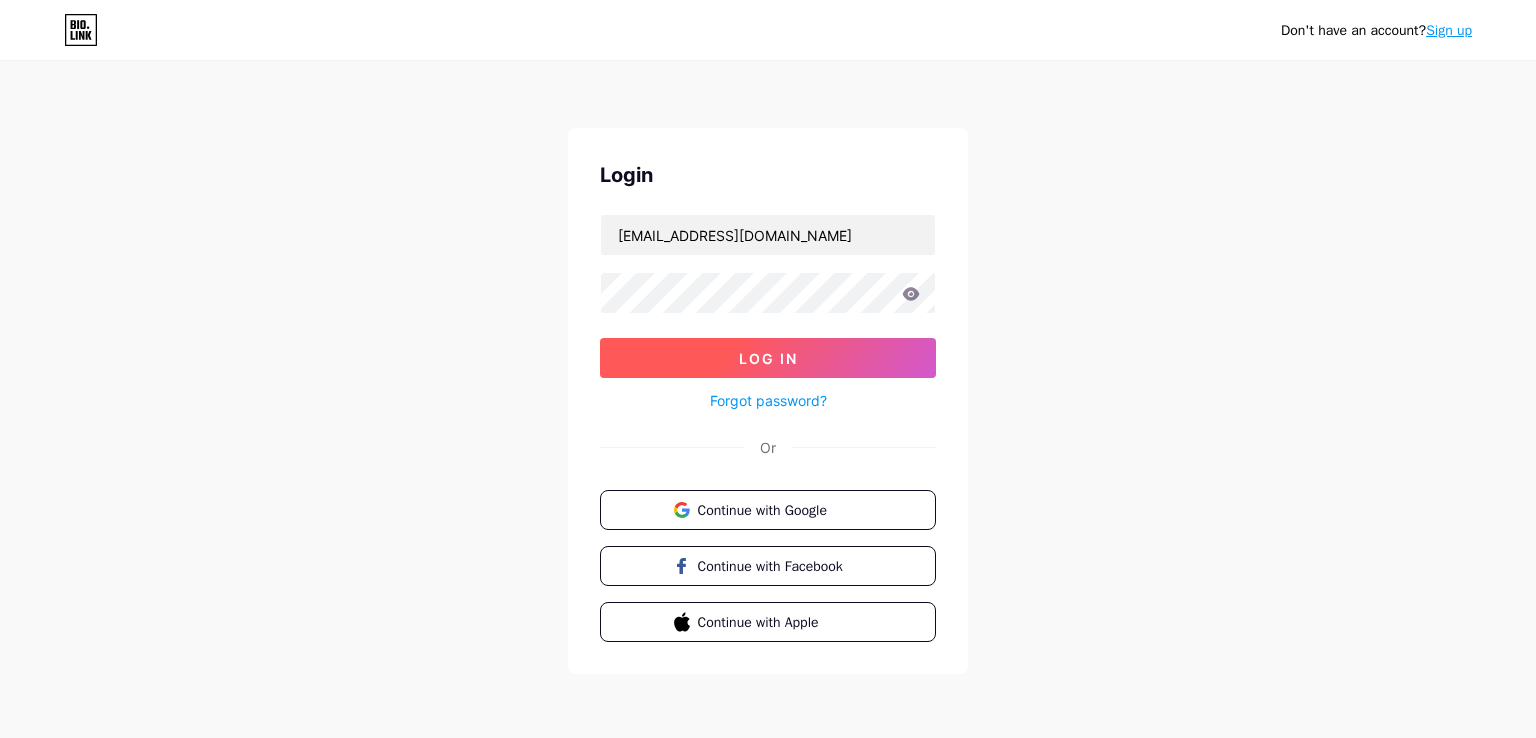 click on "Log In" at bounding box center [768, 358] 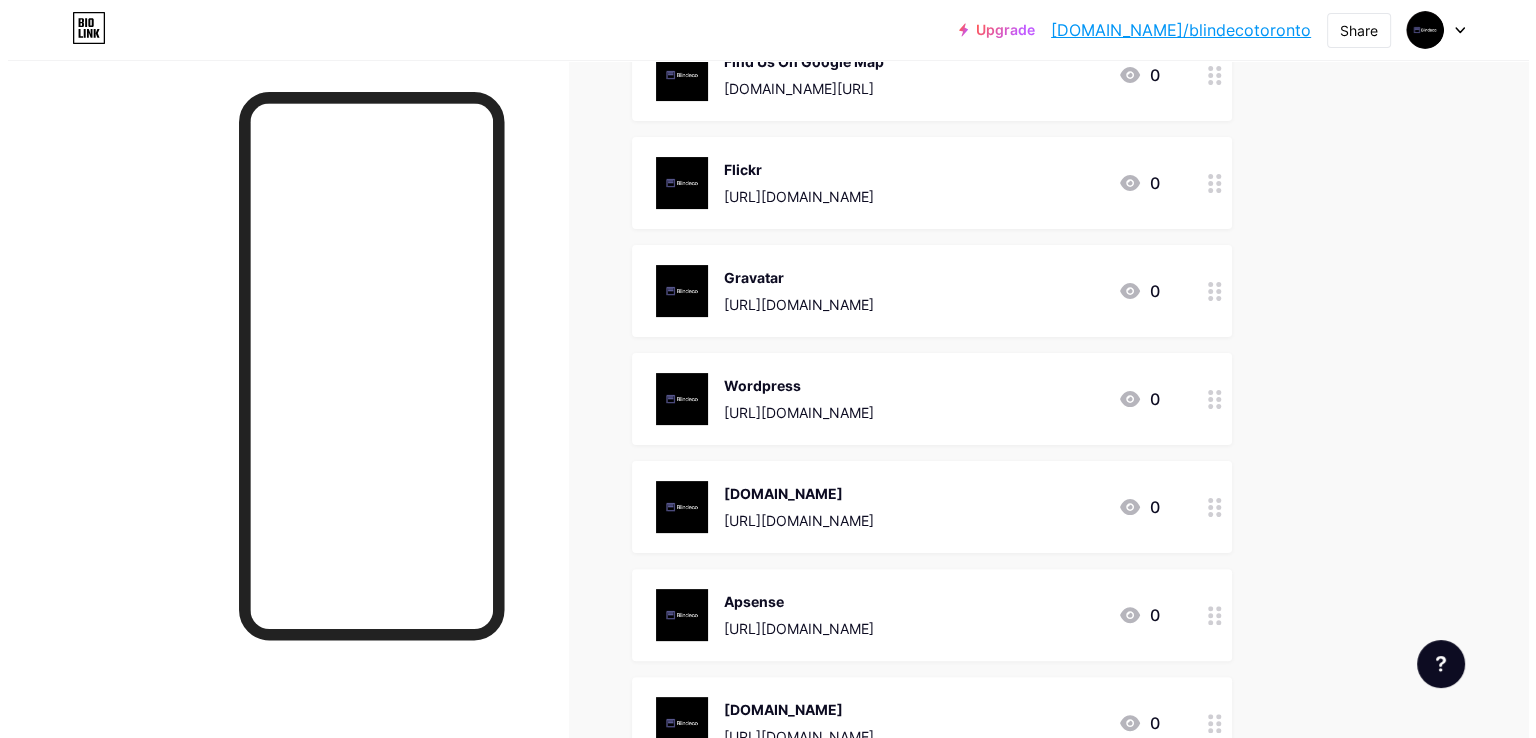 scroll, scrollTop: 400, scrollLeft: 0, axis: vertical 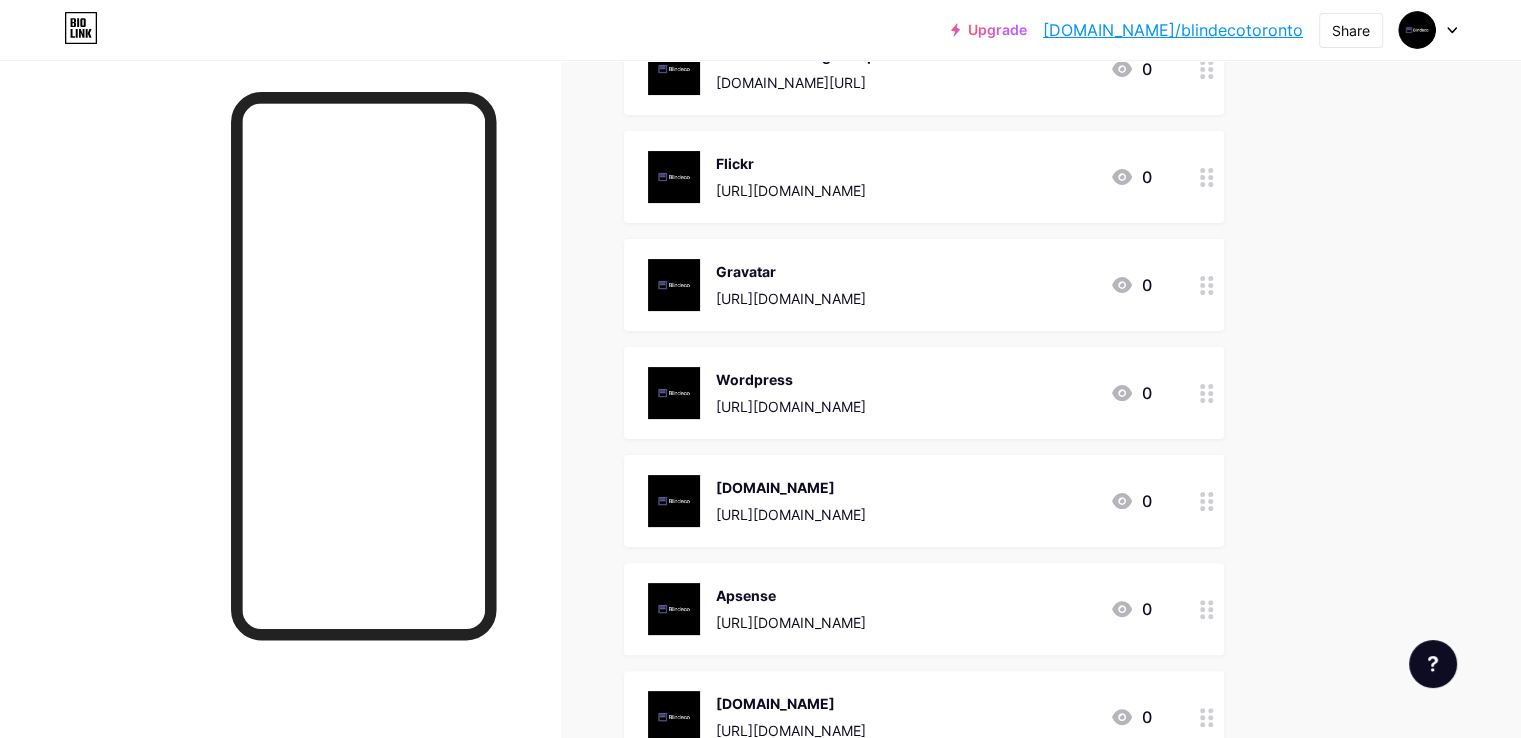 click on "[URL][DOMAIN_NAME]" at bounding box center (791, 406) 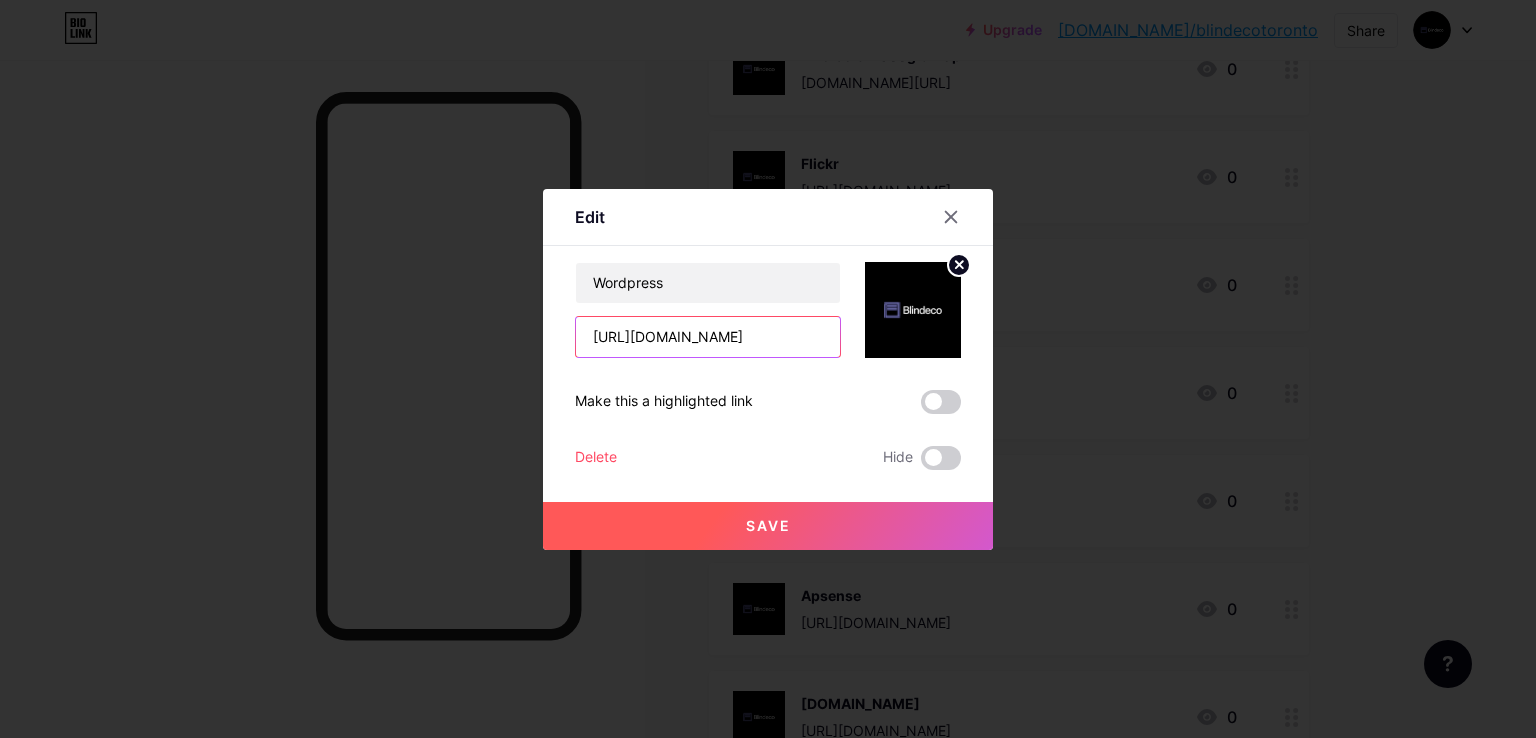 click on "[URL][DOMAIN_NAME]" at bounding box center (708, 337) 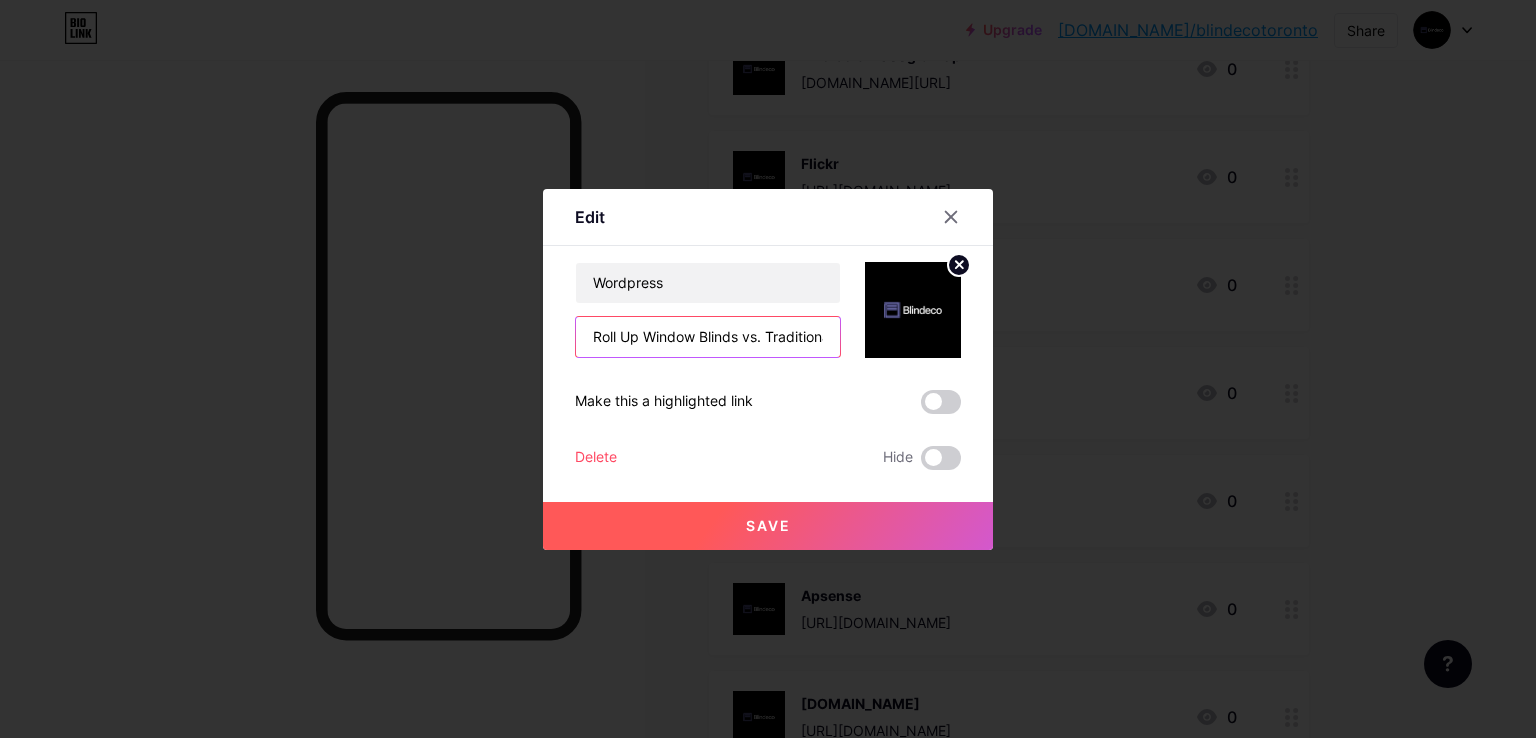 scroll, scrollTop: 0, scrollLeft: 340, axis: horizontal 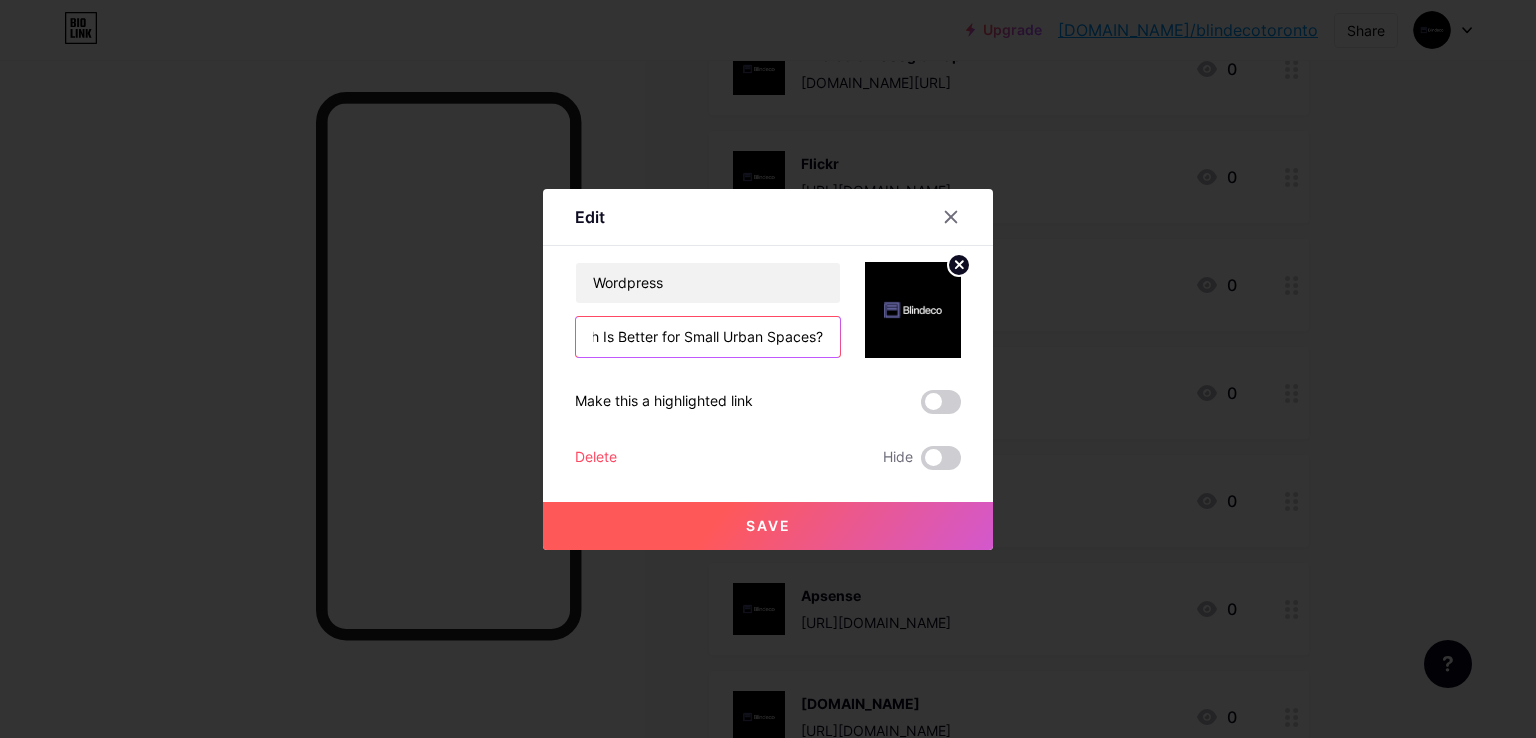 type on "[URL][DOMAIN_NAME]" 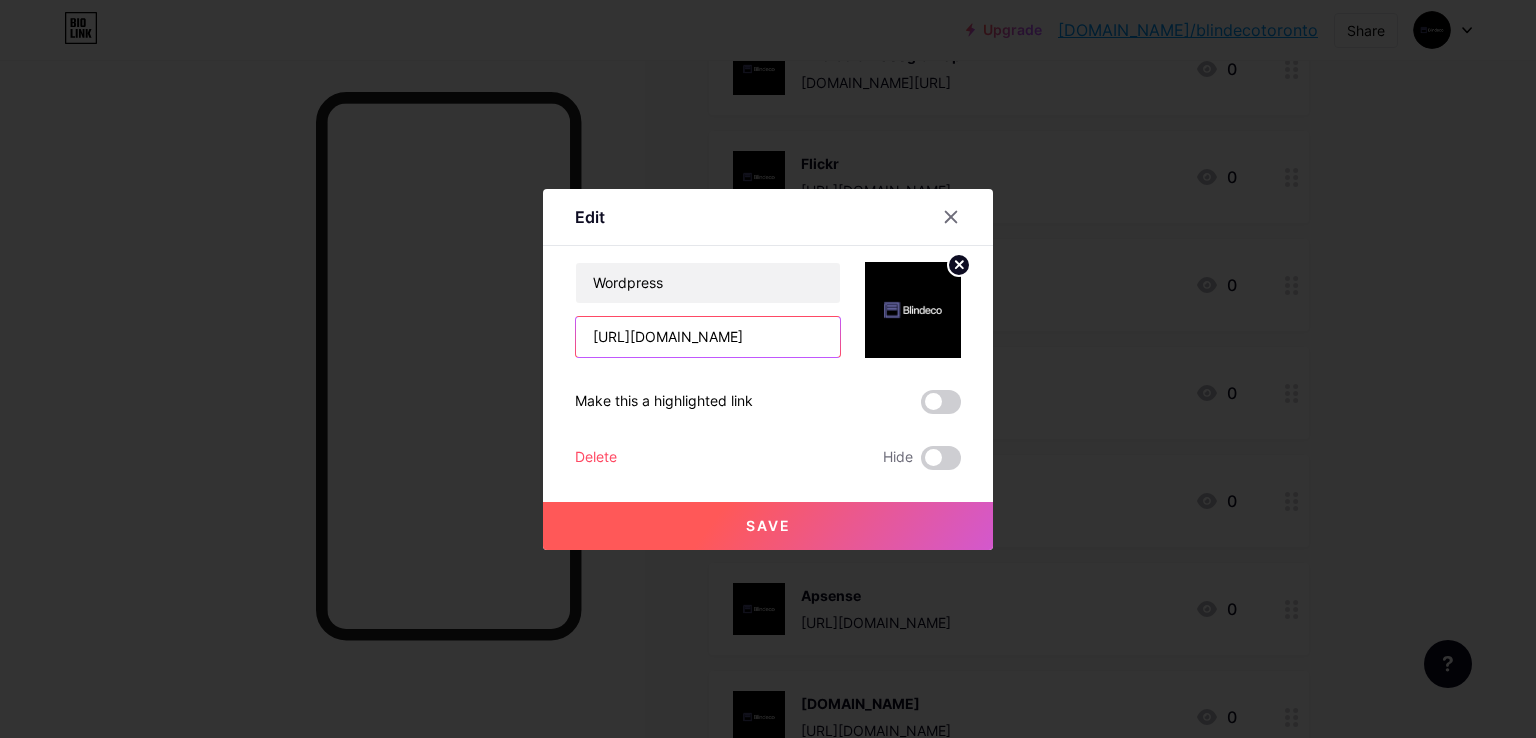 scroll, scrollTop: 0, scrollLeft: 32, axis: horizontal 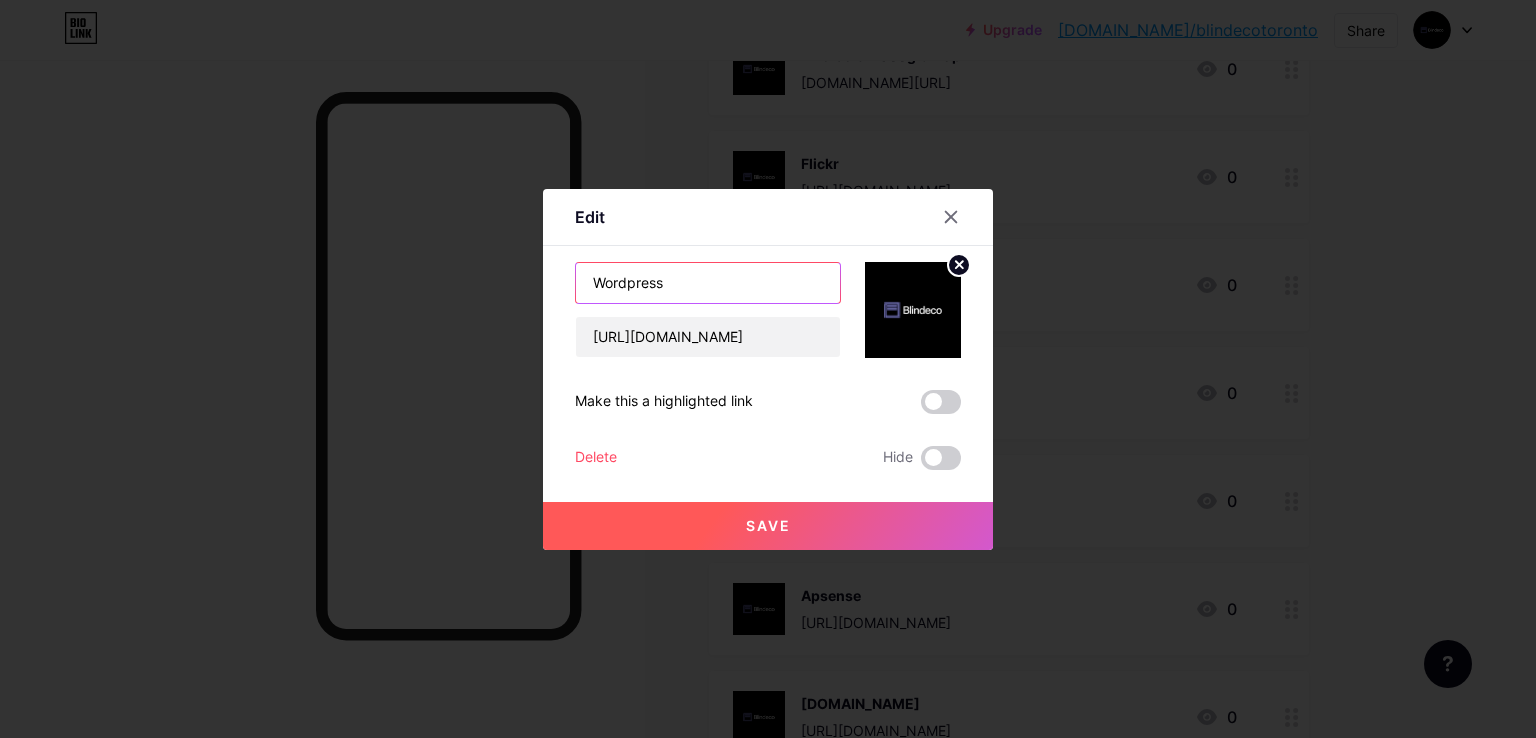 click on "Wordpress" at bounding box center [708, 283] 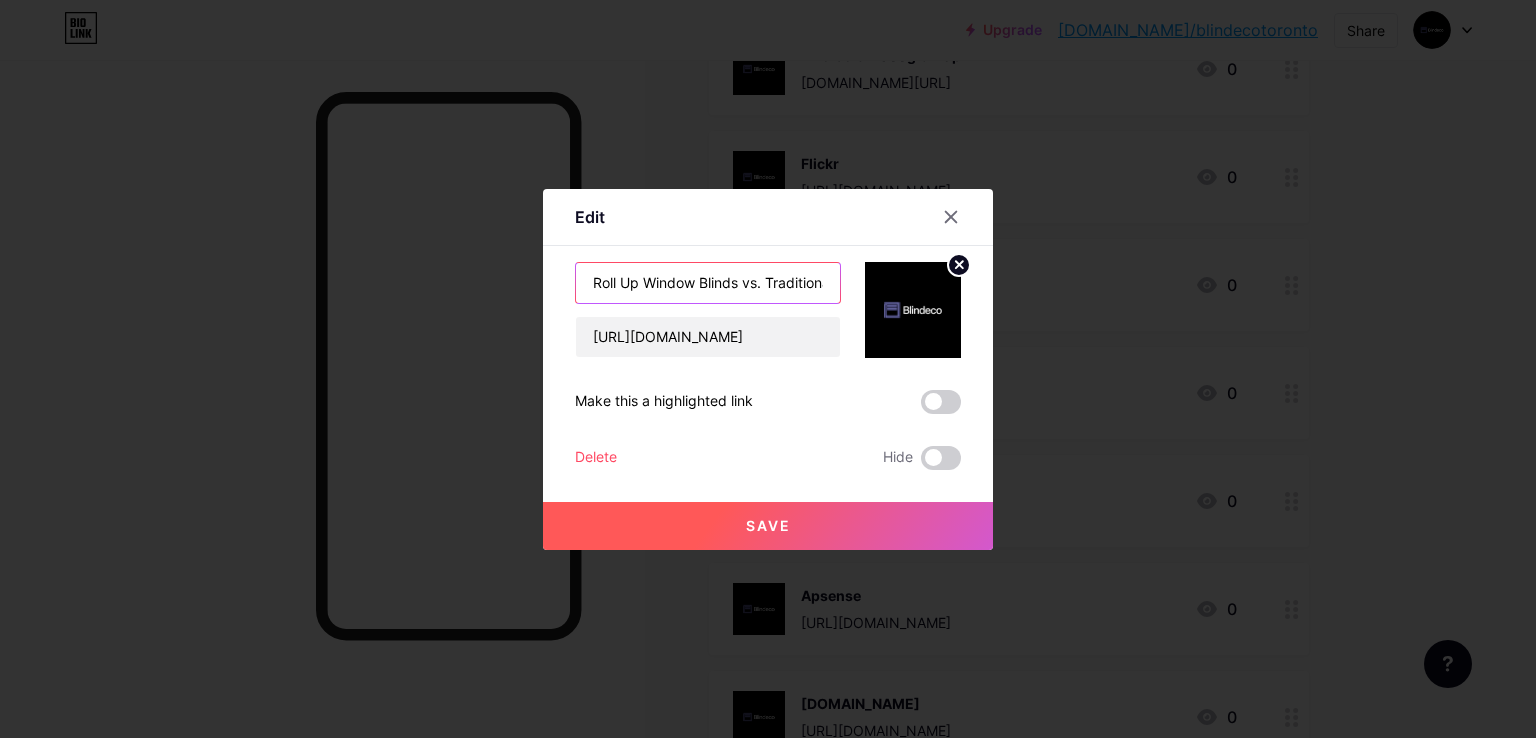 scroll, scrollTop: 0, scrollLeft: 340, axis: horizontal 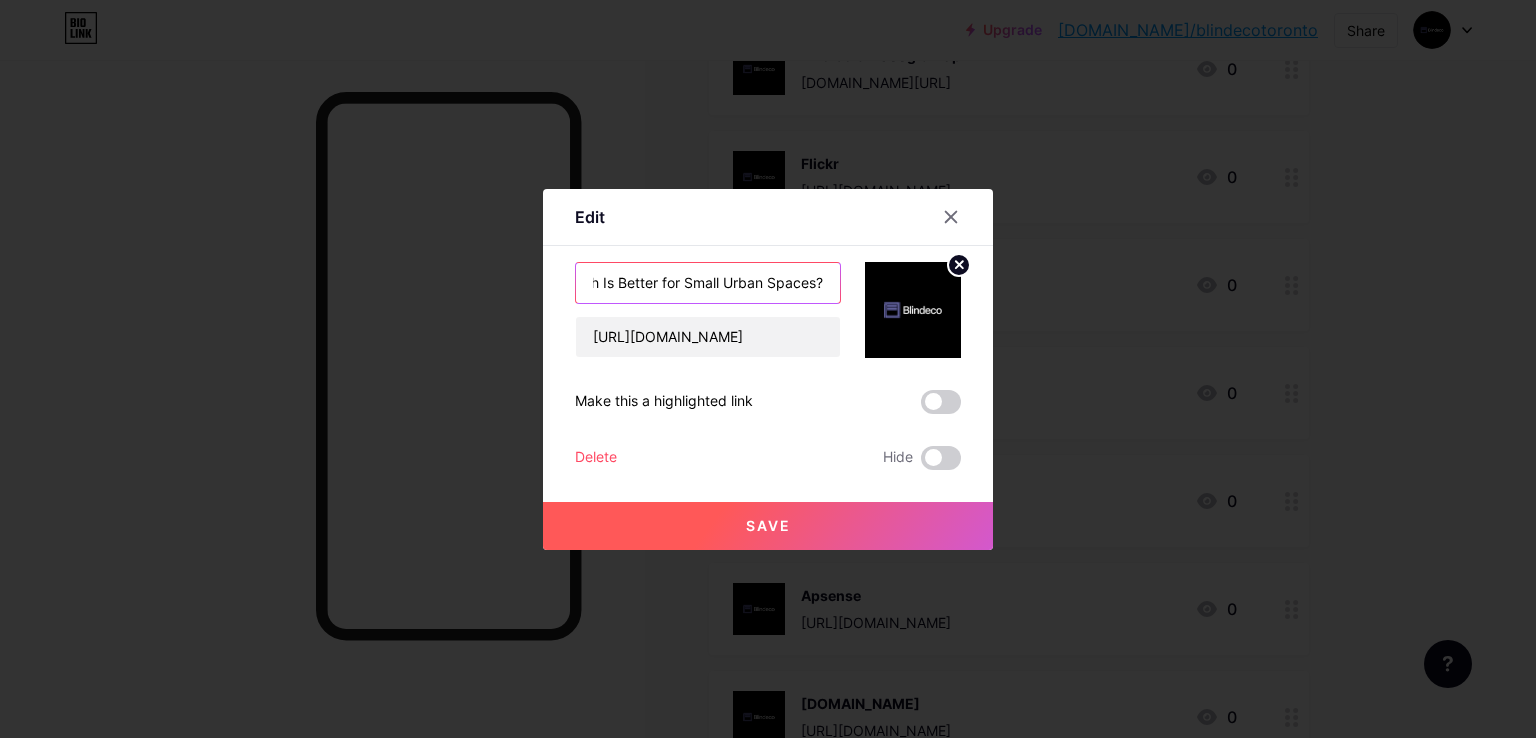 type on "Roll Up Window Blinds vs. Traditional Shades: Which Is Better for Small Urban Spaces?" 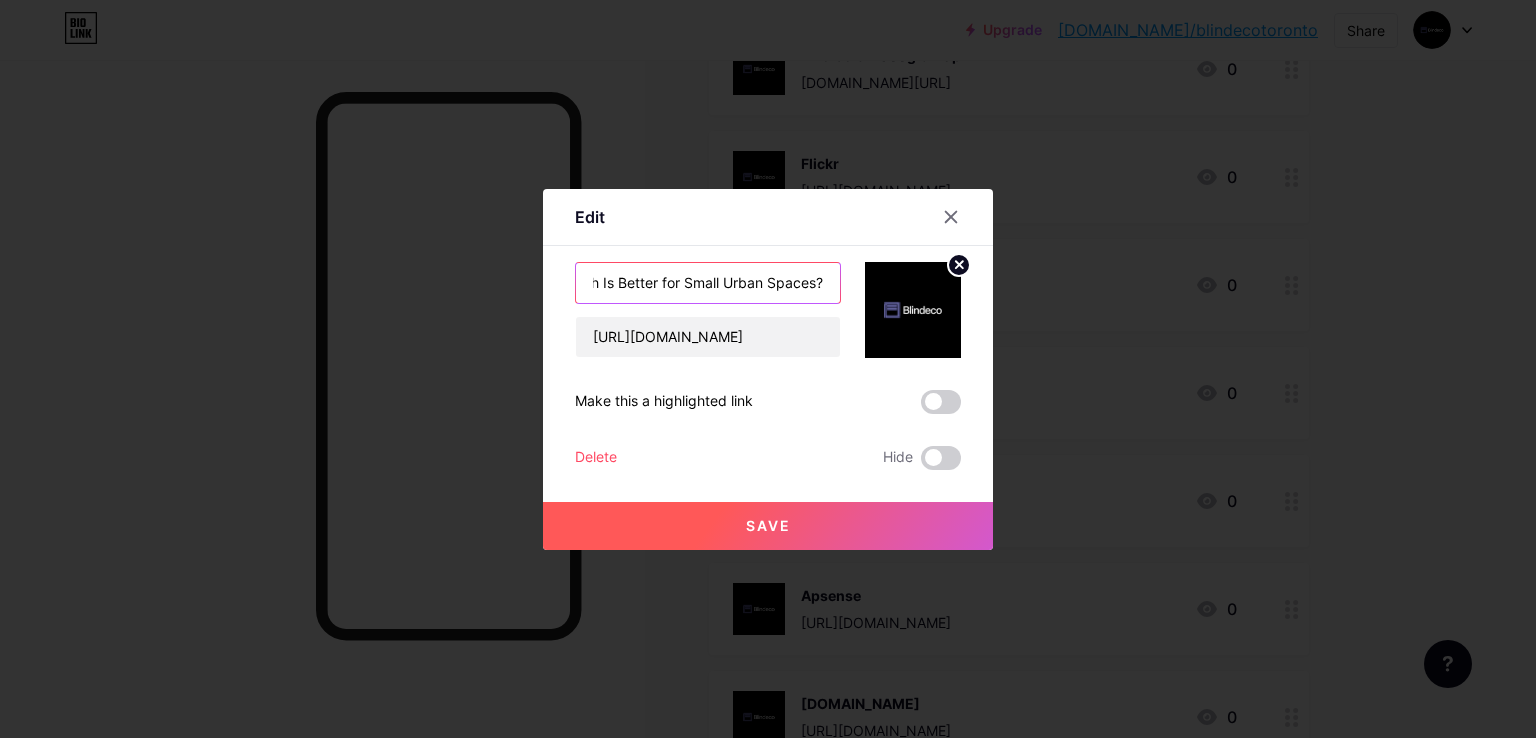scroll, scrollTop: 0, scrollLeft: 0, axis: both 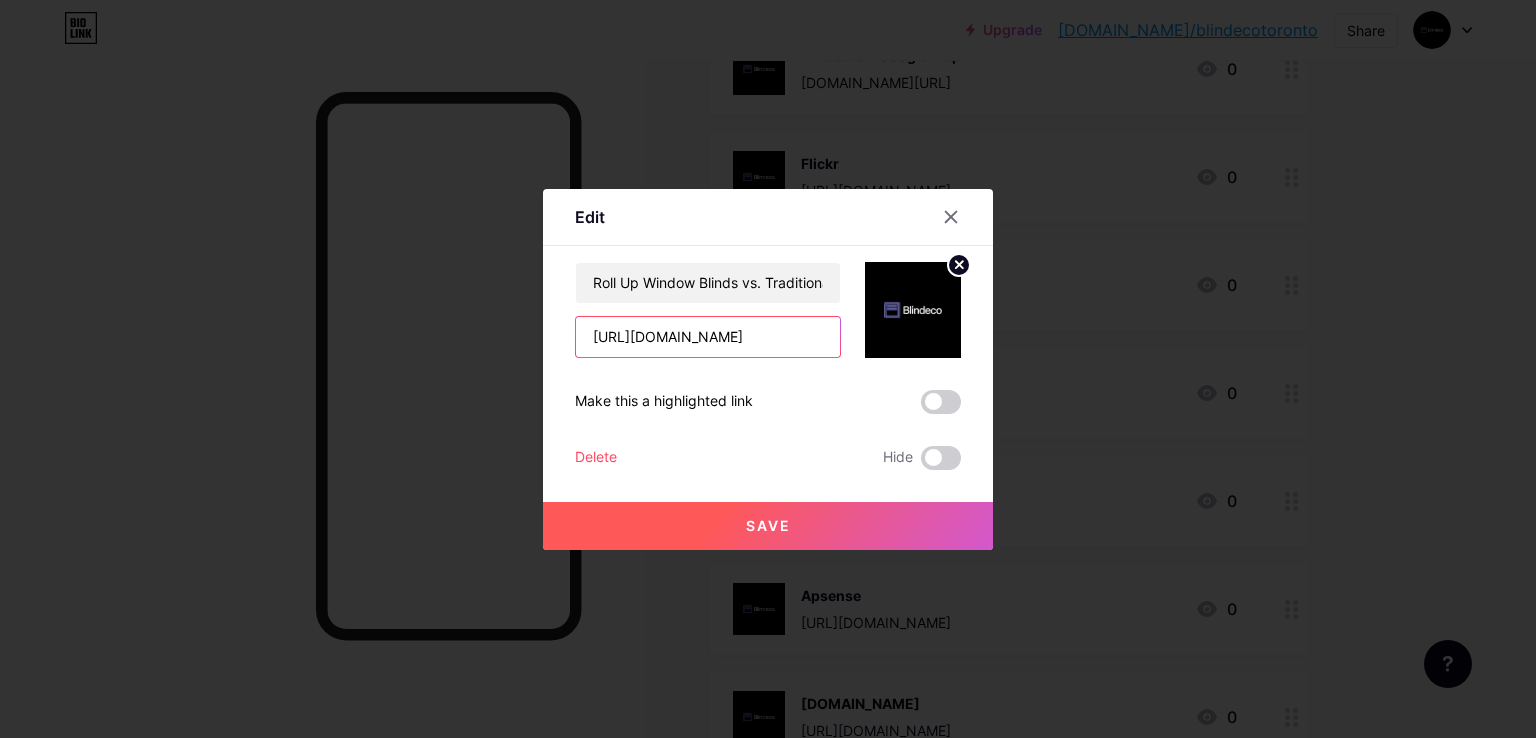click on "[URL][DOMAIN_NAME]" at bounding box center [708, 337] 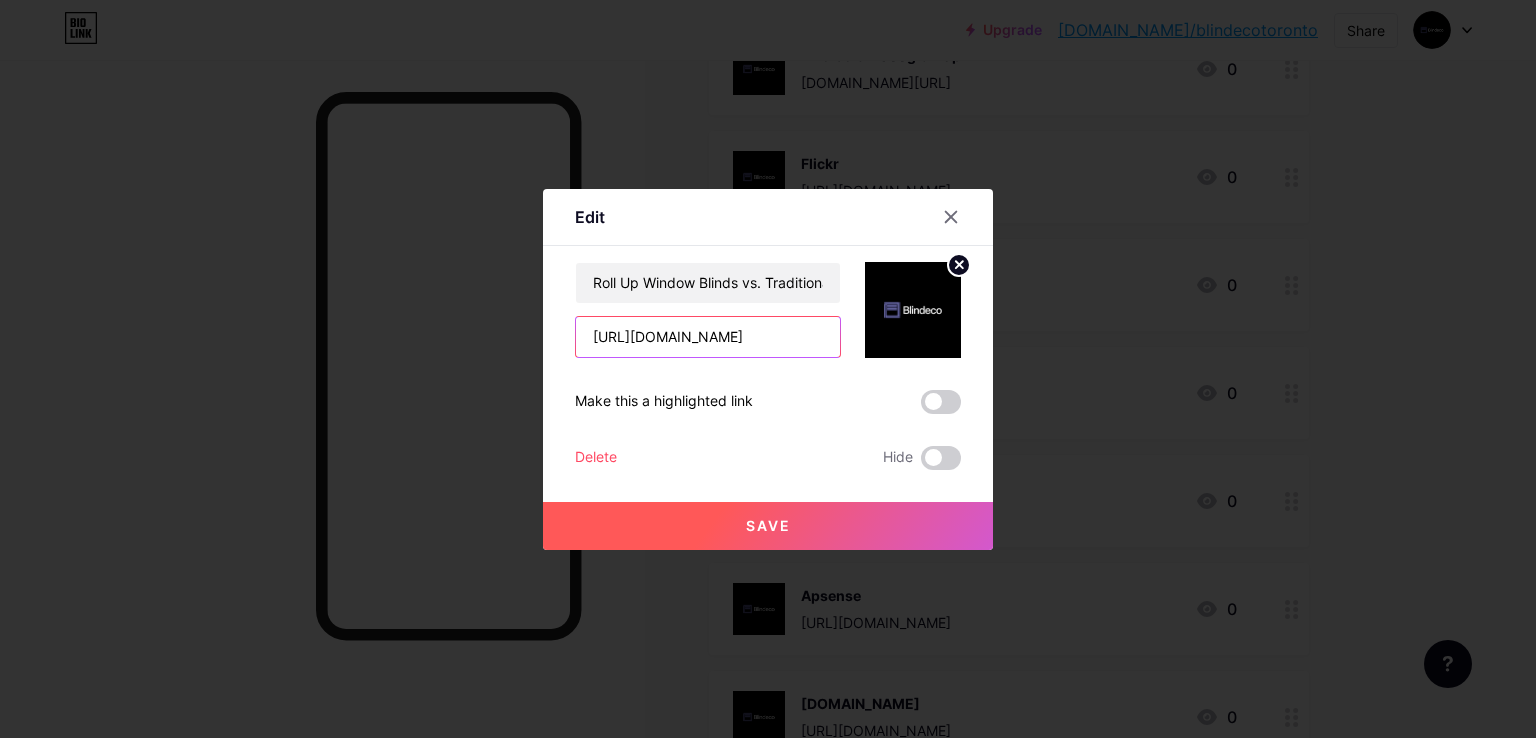 type on "[URL][DOMAIN_NAME]" 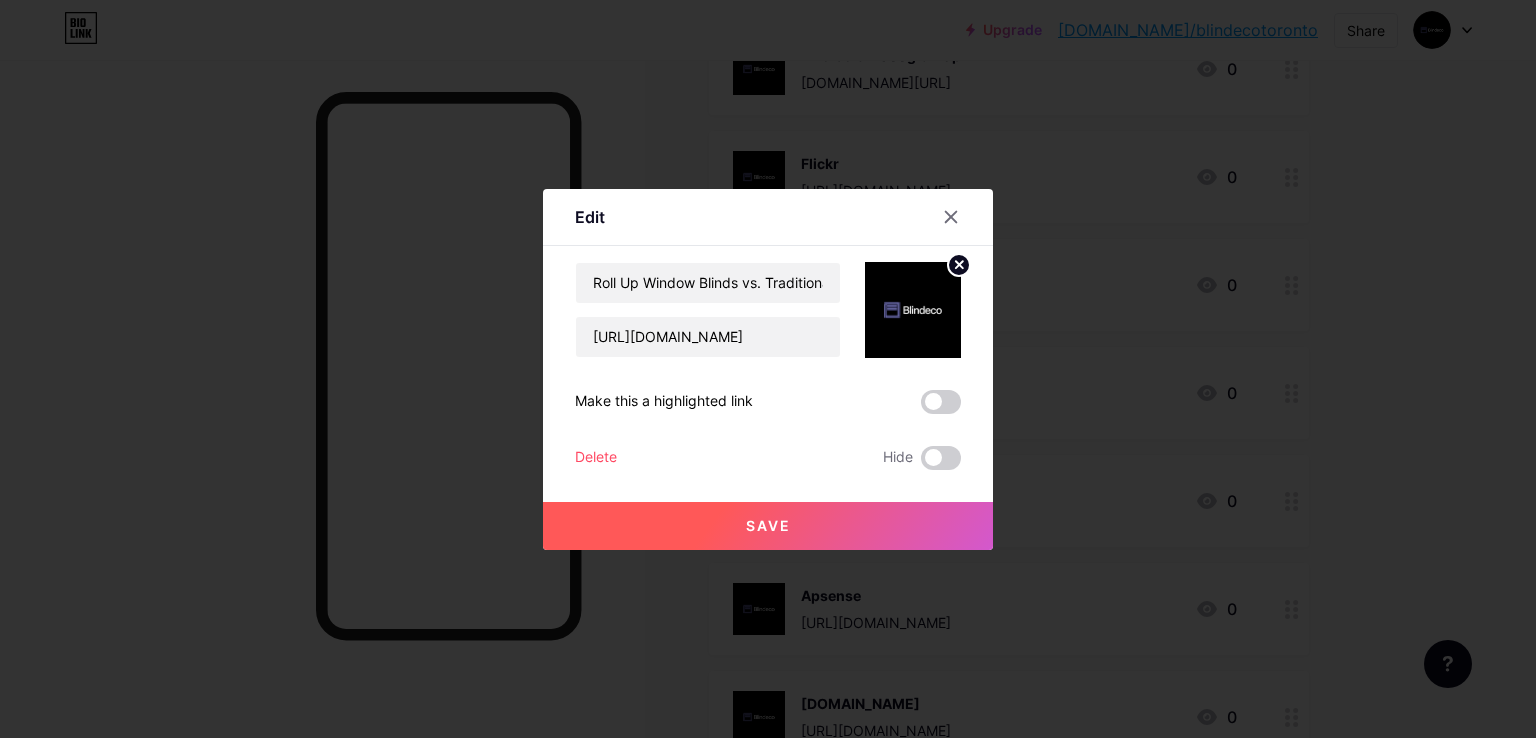 click on "Save" at bounding box center [768, 526] 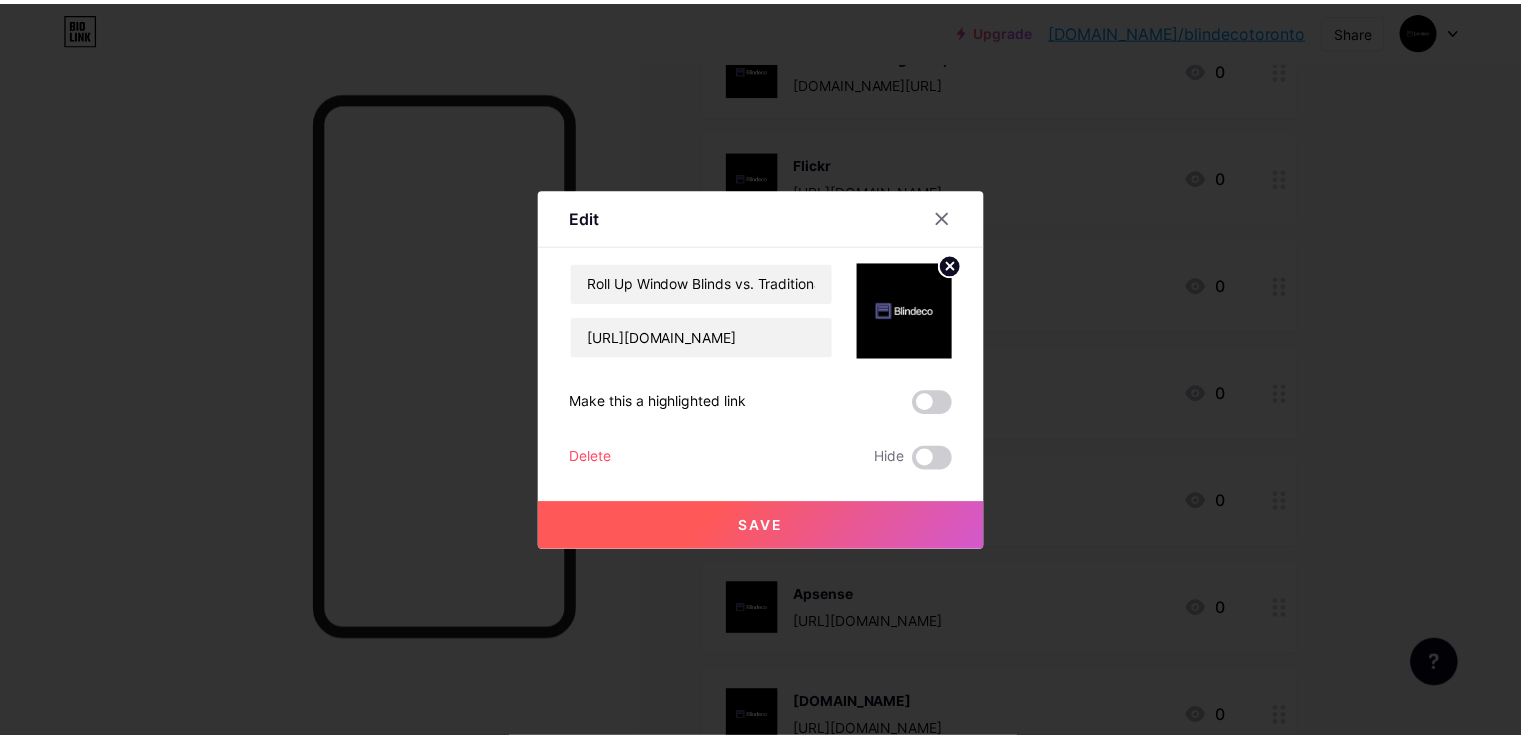 scroll, scrollTop: 0, scrollLeft: 0, axis: both 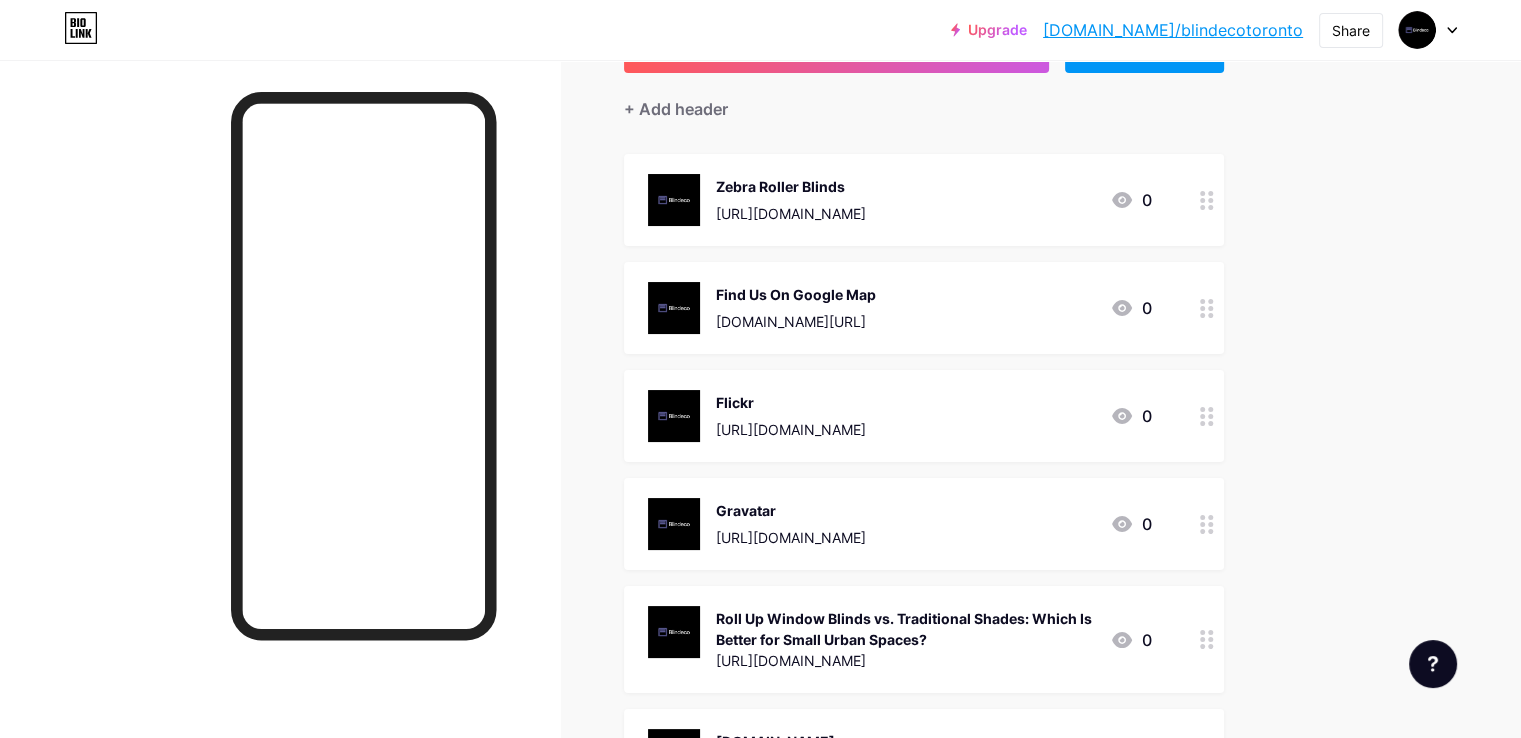 click on "Flickr" at bounding box center [791, 402] 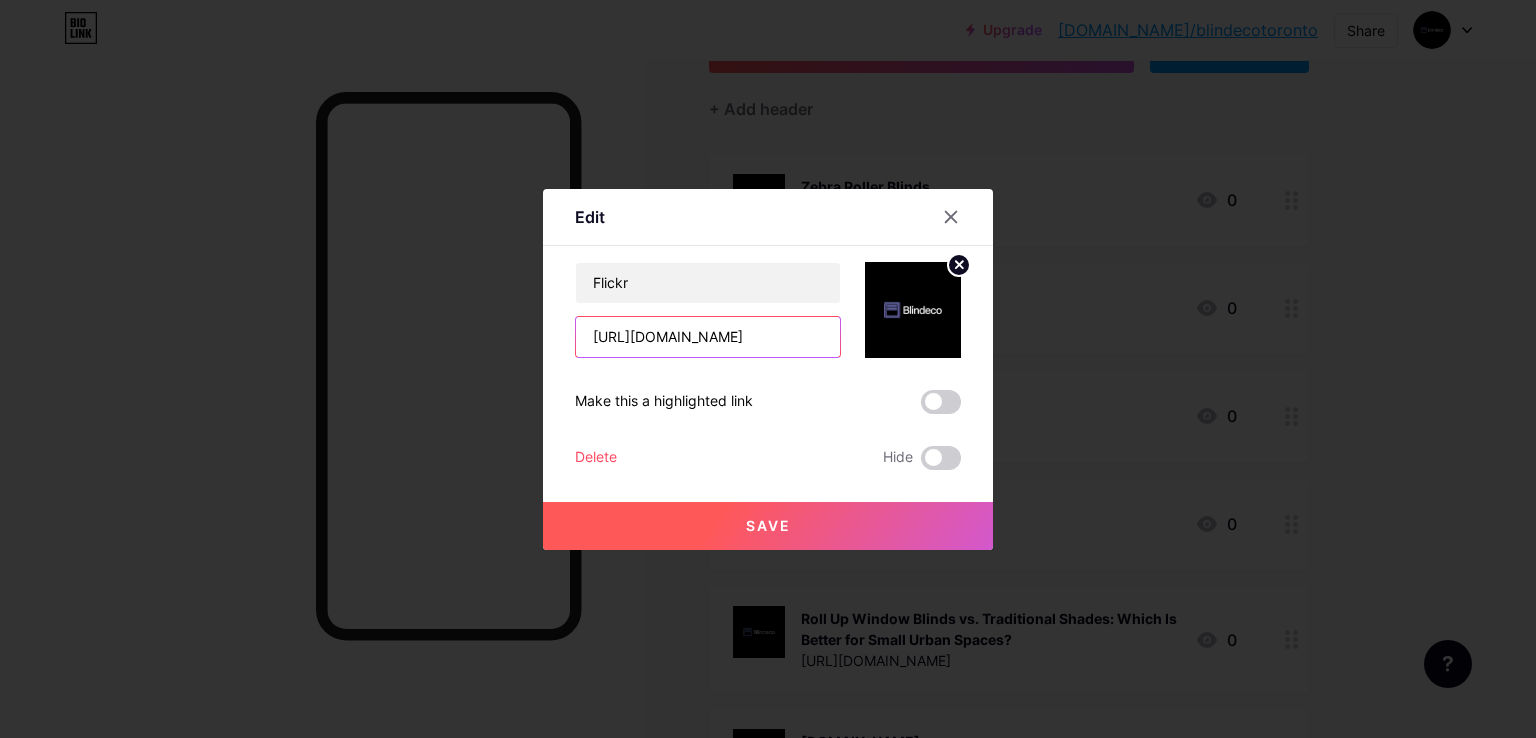 click on "[URL][DOMAIN_NAME]" at bounding box center [708, 337] 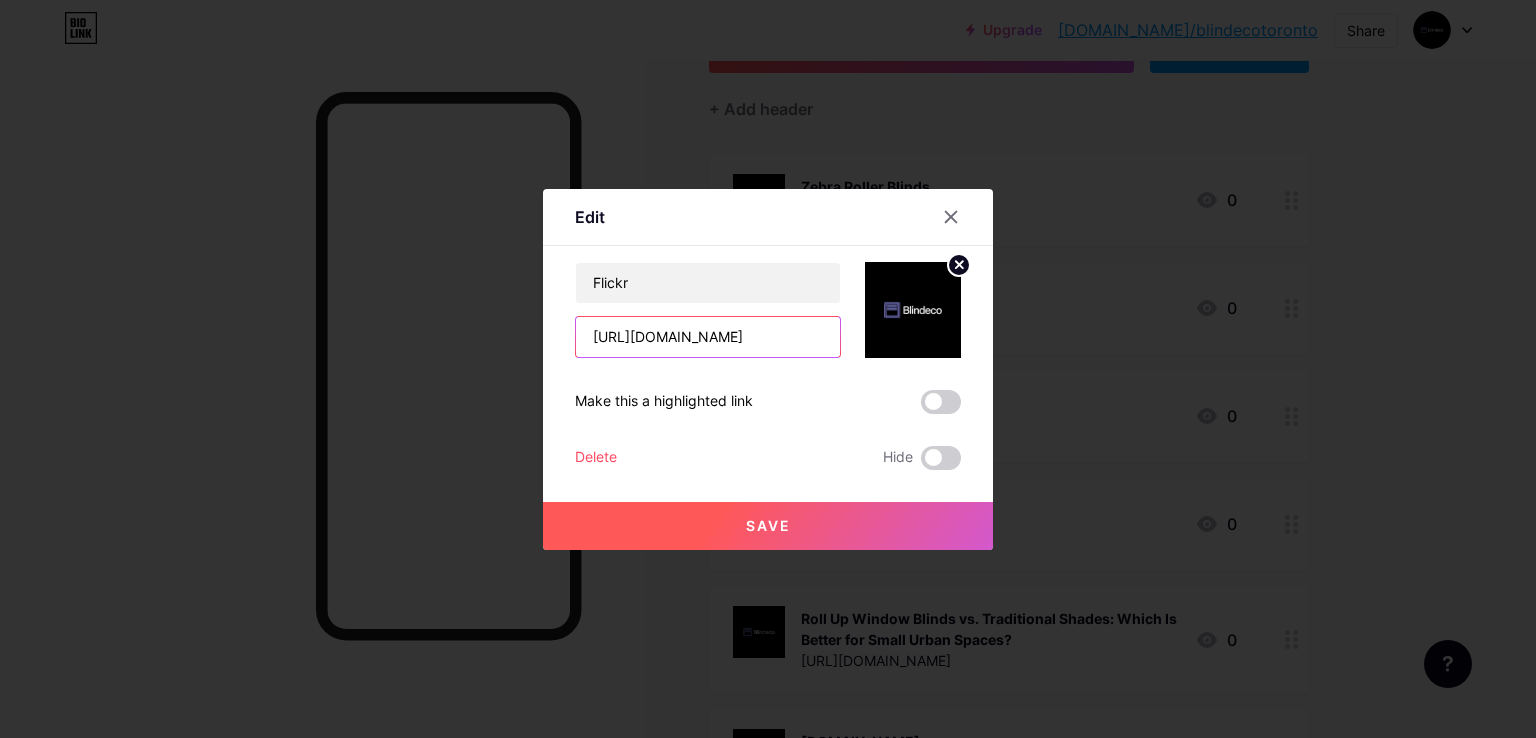type on "[URL][DOMAIN_NAME]" 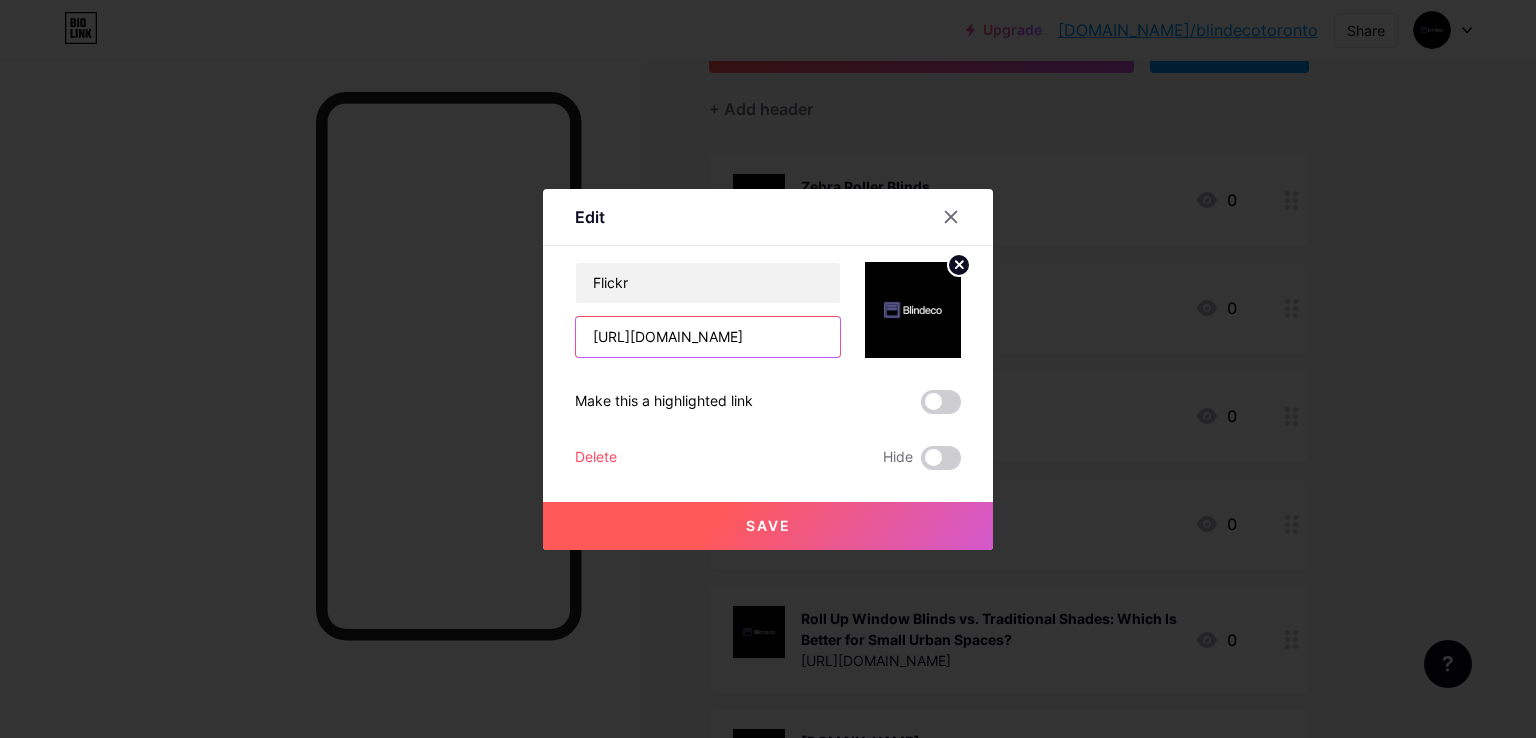 scroll, scrollTop: 0, scrollLeft: 0, axis: both 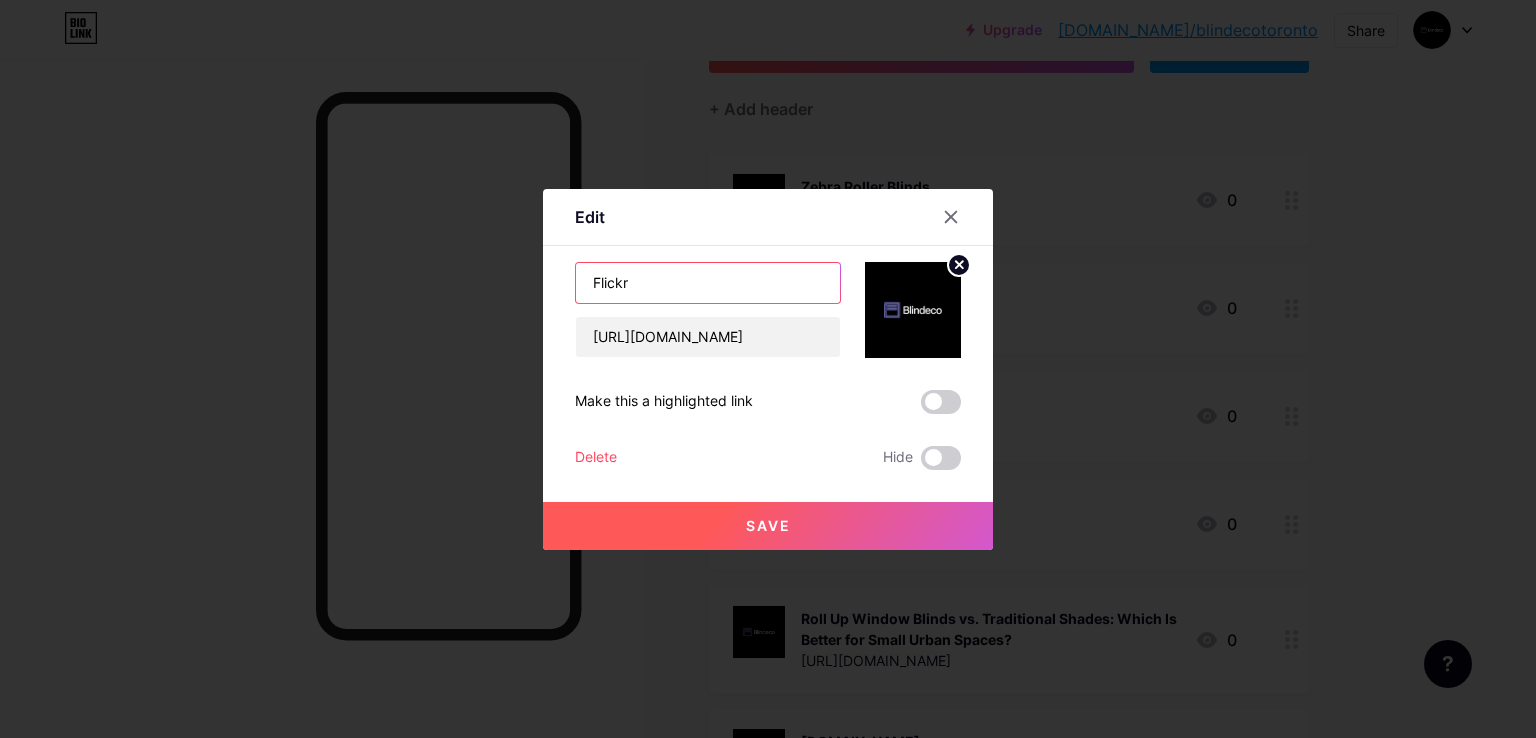 click on "Flickr" at bounding box center [708, 283] 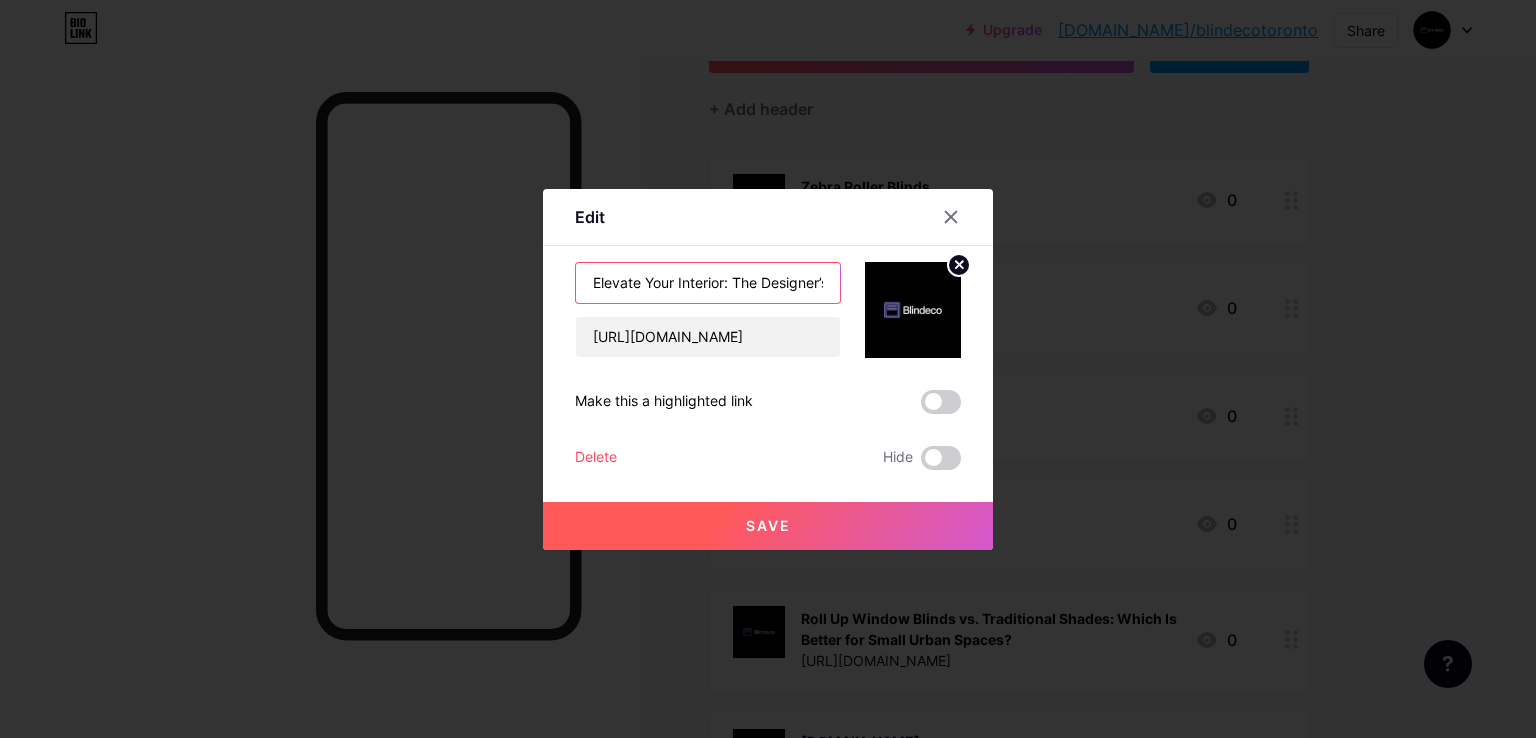 scroll, scrollTop: 0, scrollLeft: 341, axis: horizontal 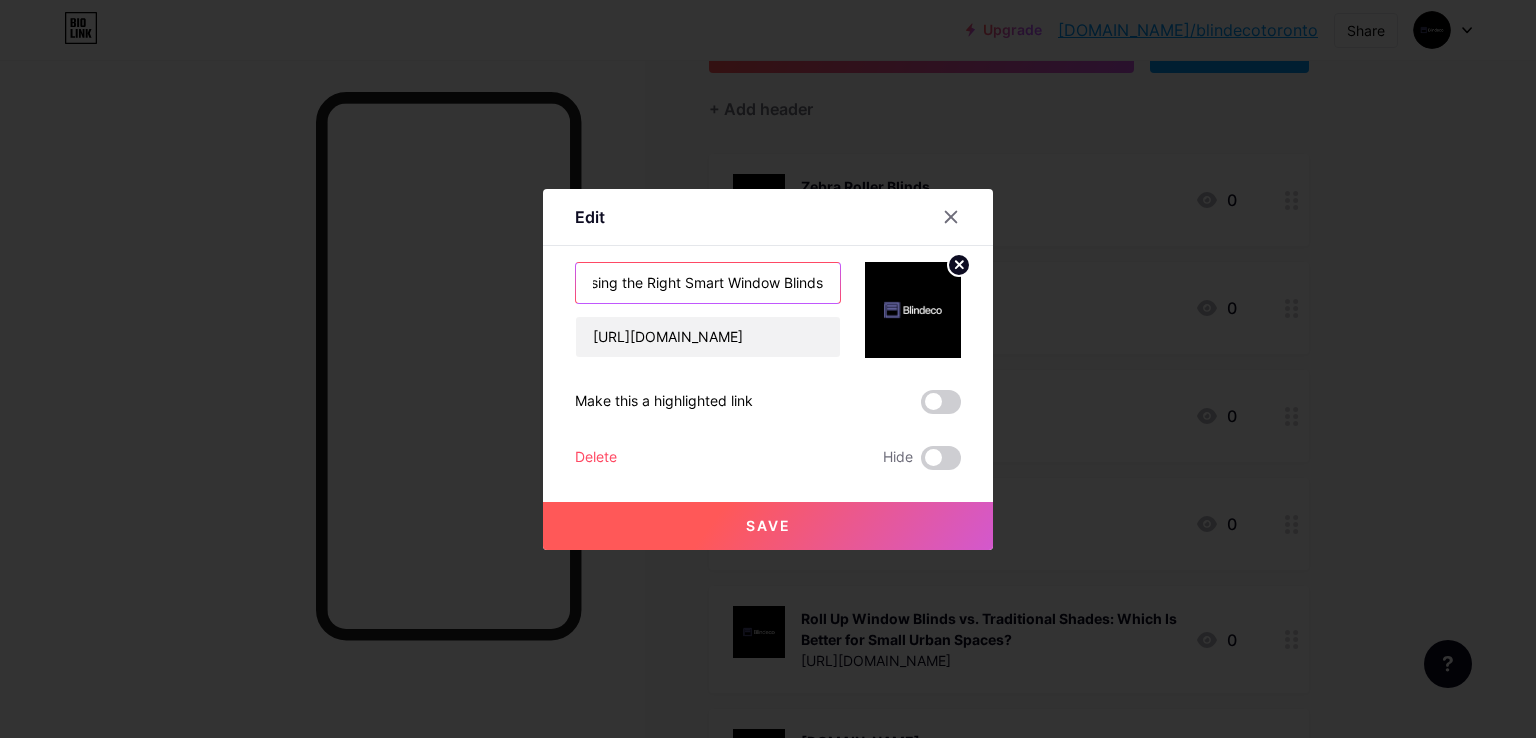 type on "Elevate Your Interior: The Designer’s Guide to Choosing the Right Smart Window Blinds" 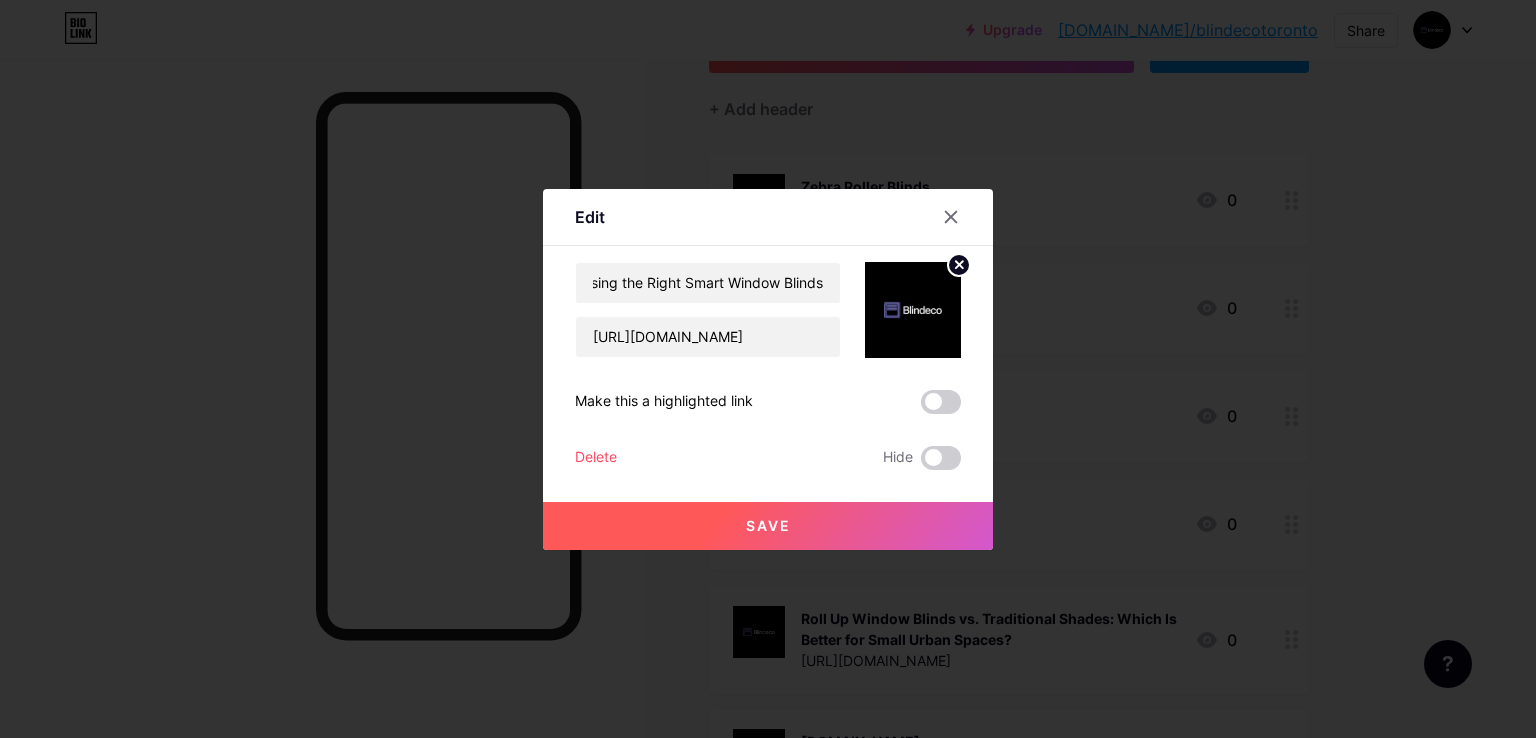click on "Save" at bounding box center [768, 526] 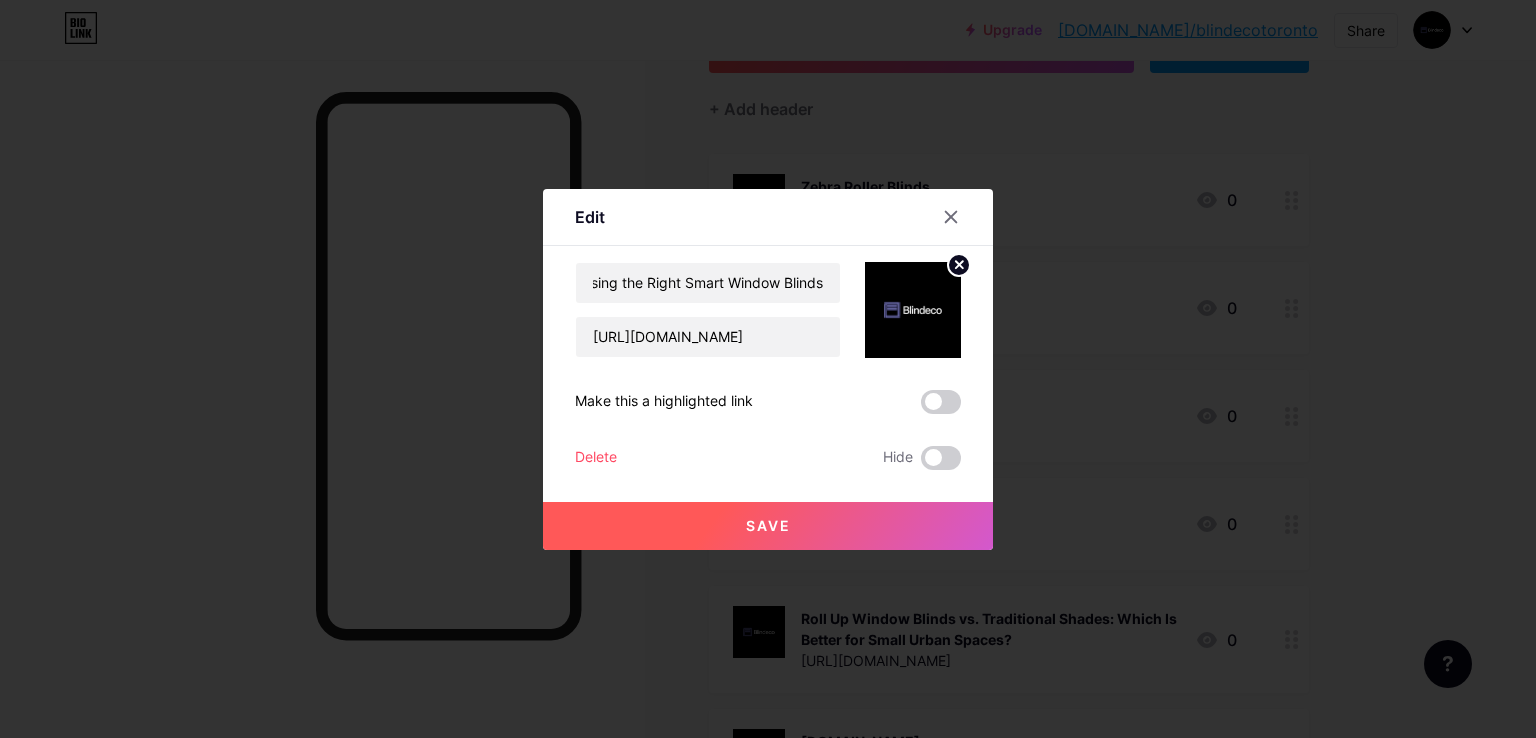 scroll, scrollTop: 0, scrollLeft: 0, axis: both 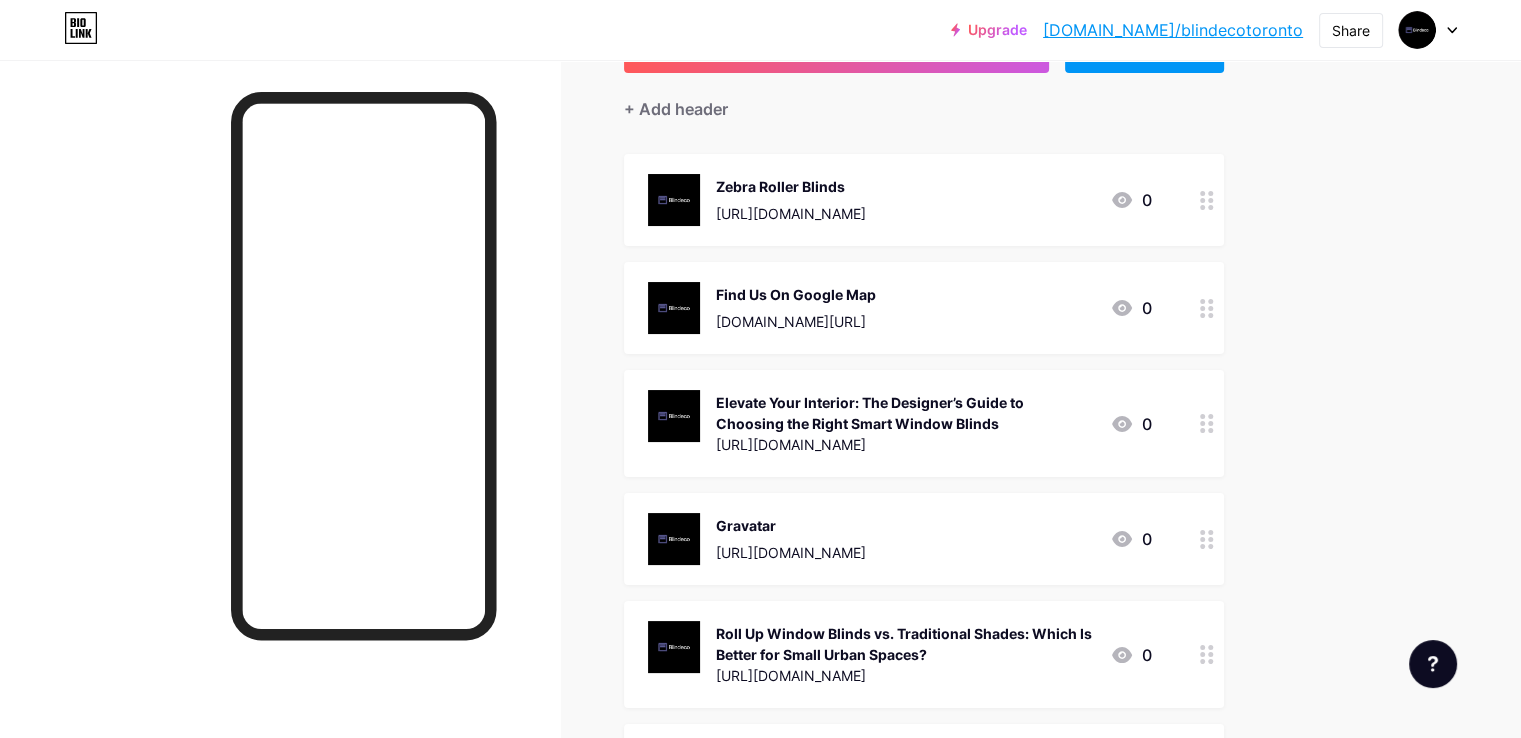 click on "[URL][DOMAIN_NAME]" at bounding box center (791, 552) 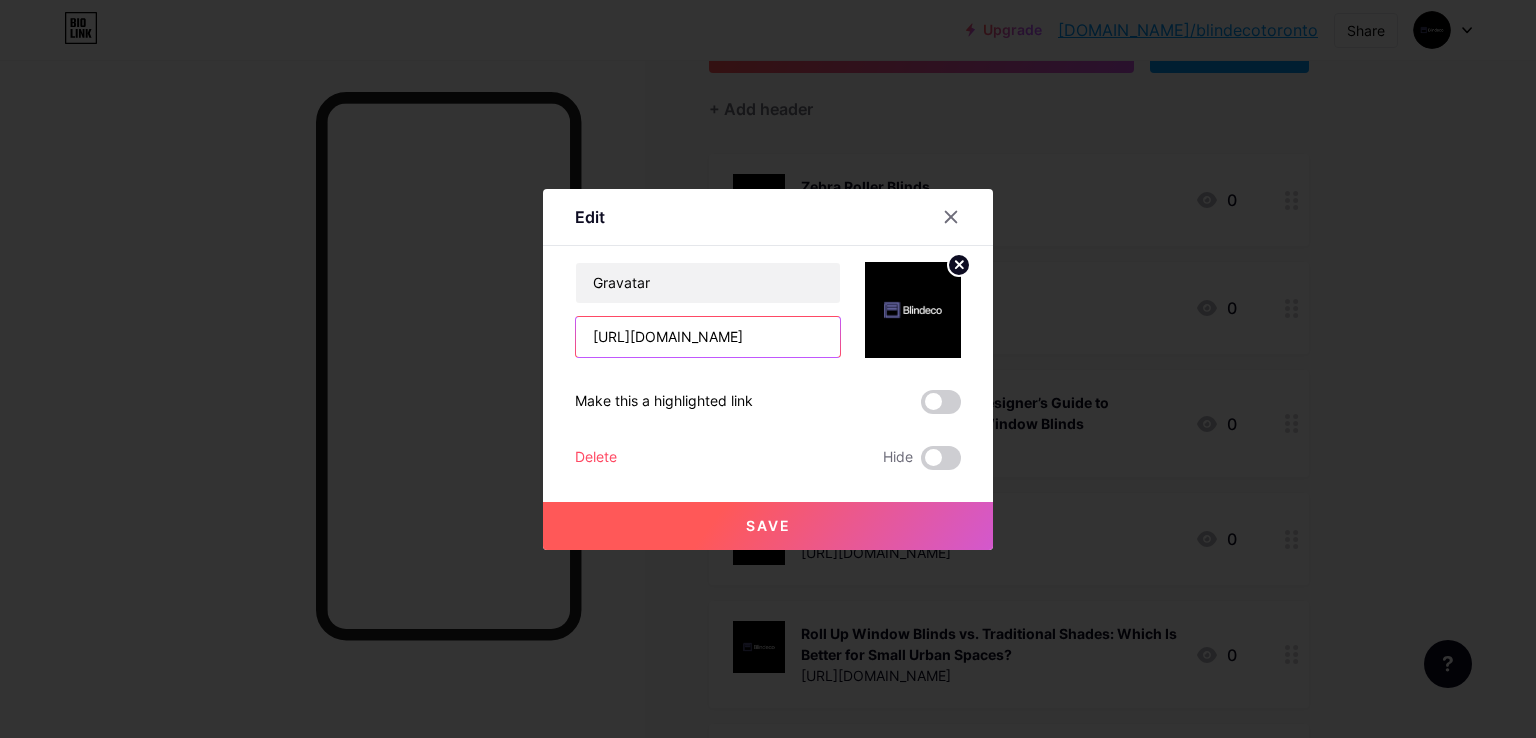 click on "[URL][DOMAIN_NAME]" at bounding box center (708, 337) 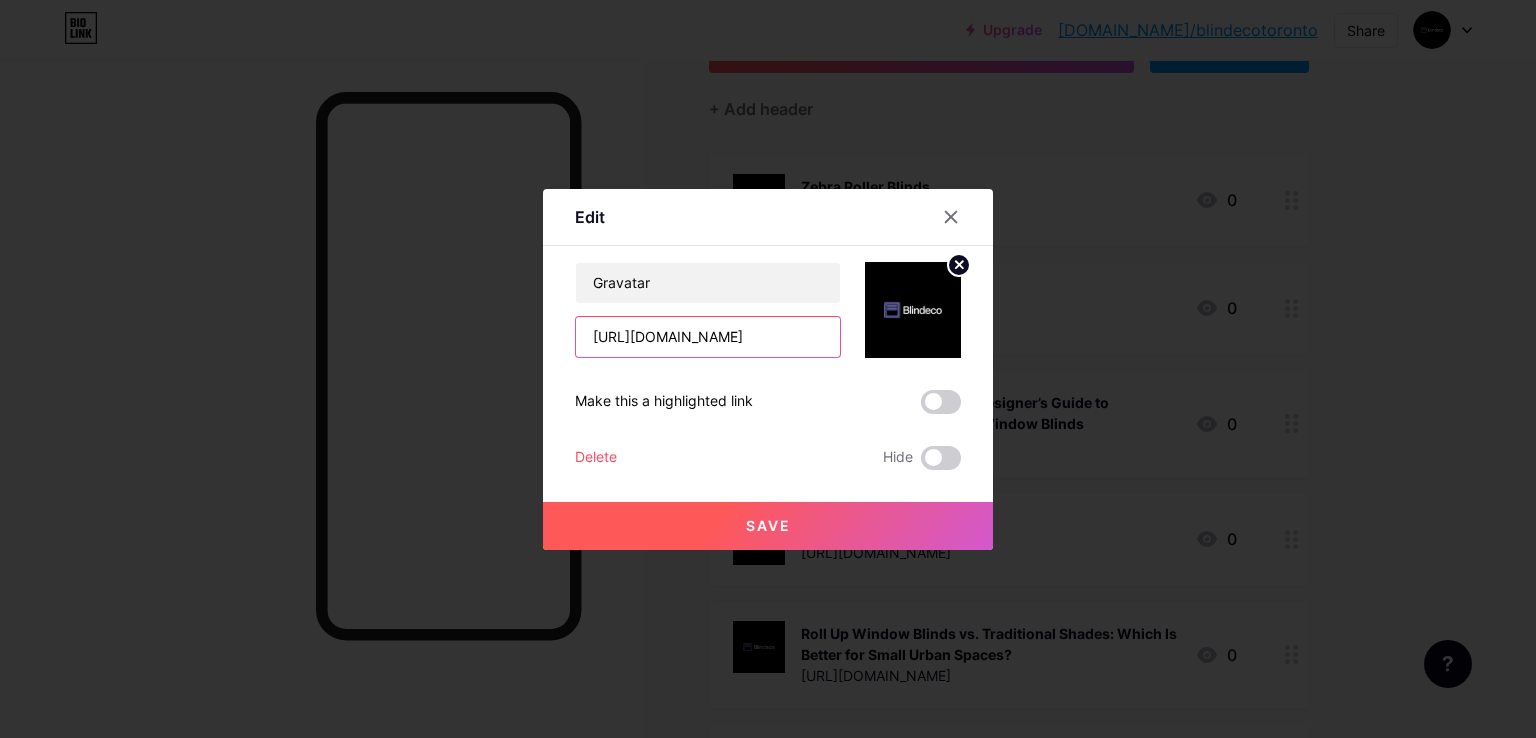 type on "[URL][DOMAIN_NAME]" 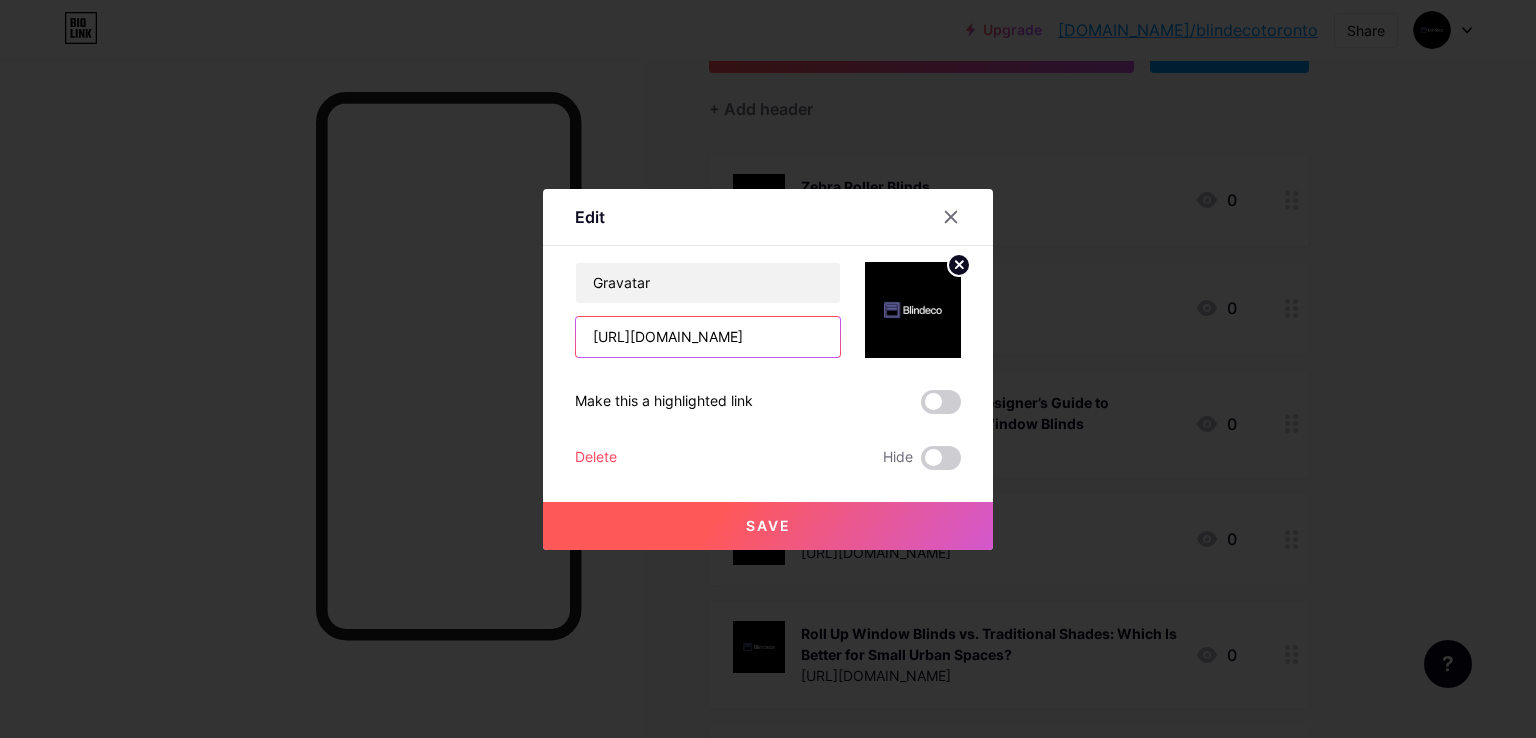 scroll, scrollTop: 0, scrollLeft: 0, axis: both 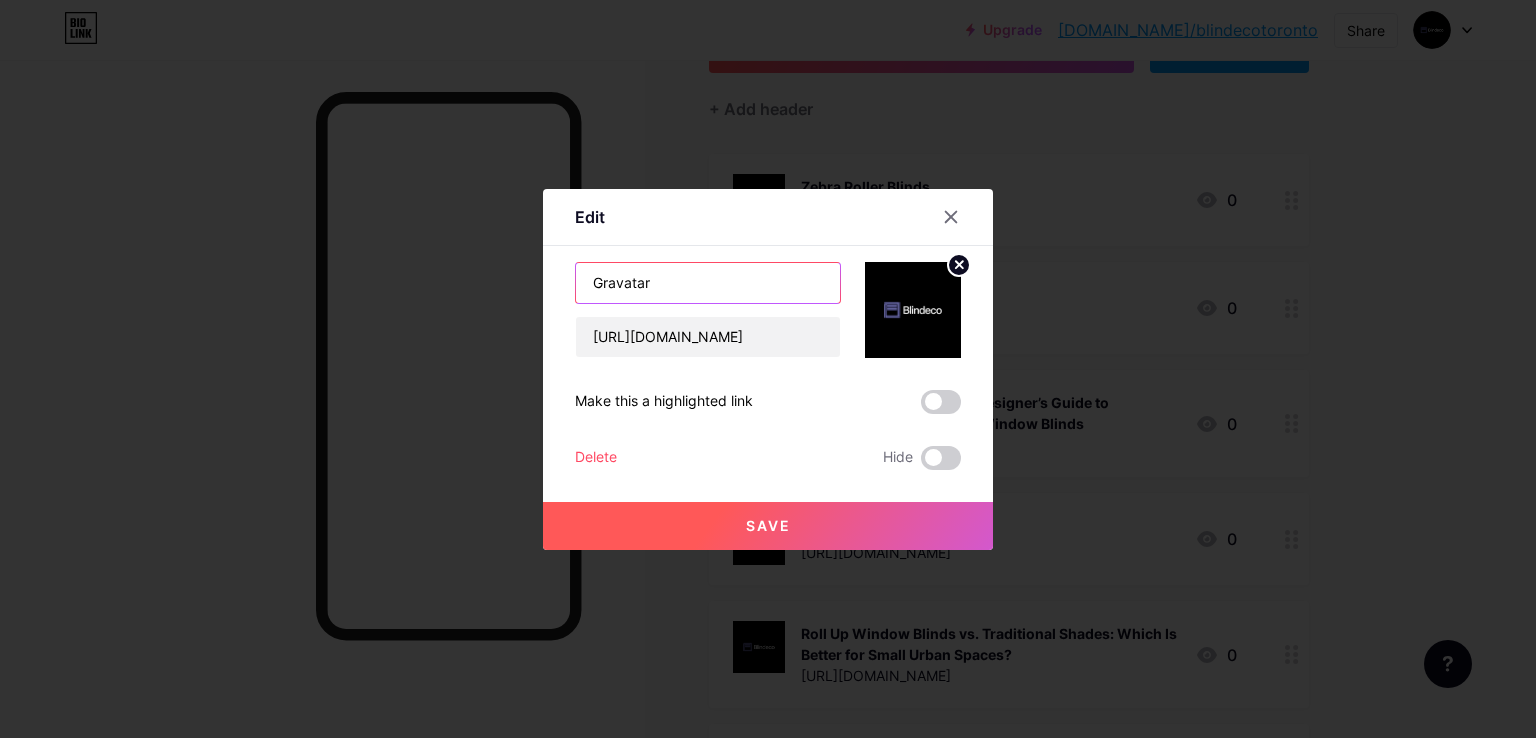 click on "Gravatar" at bounding box center (708, 283) 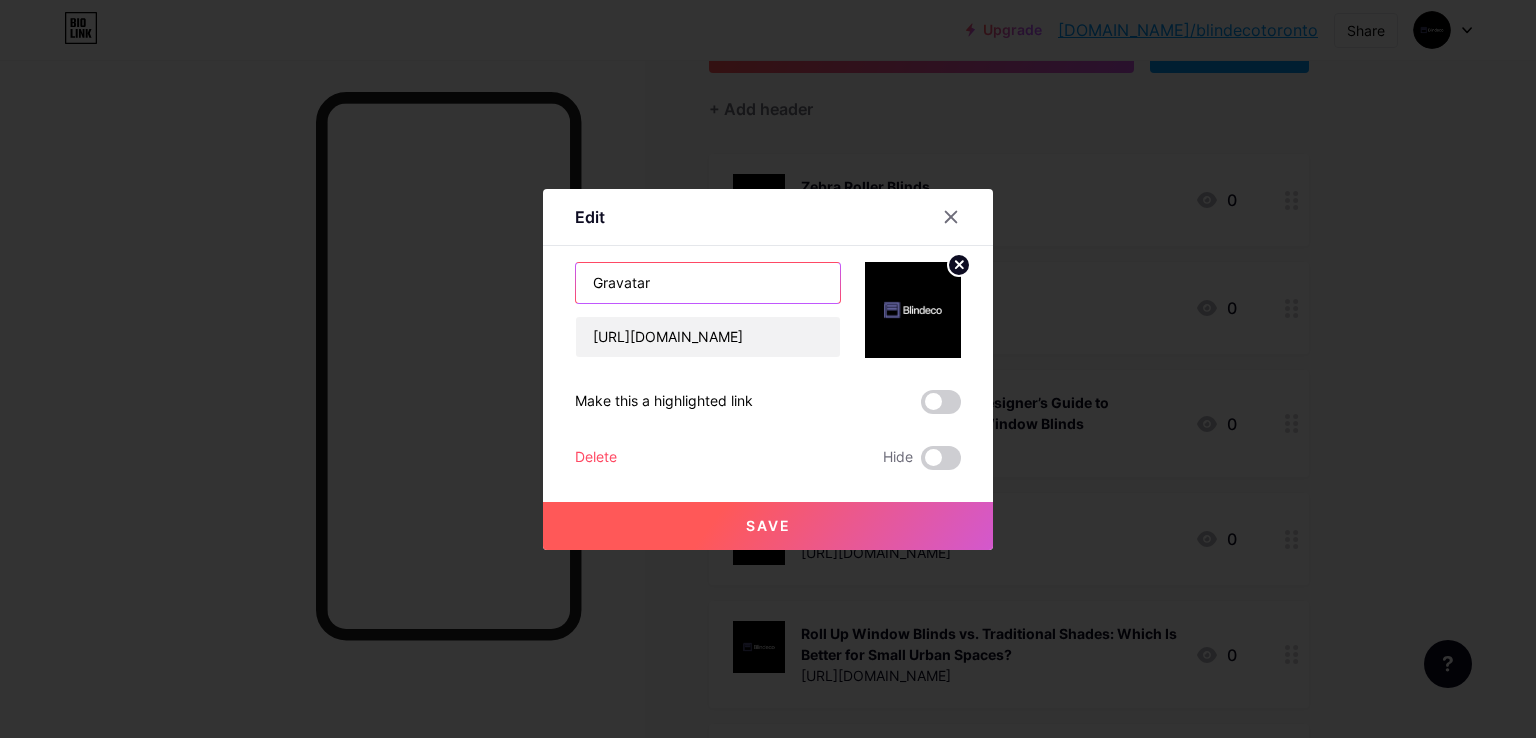 paste on "Elevate Your Interior: The Designer’s Guide to Choosing the Right Smart Window Blinds" 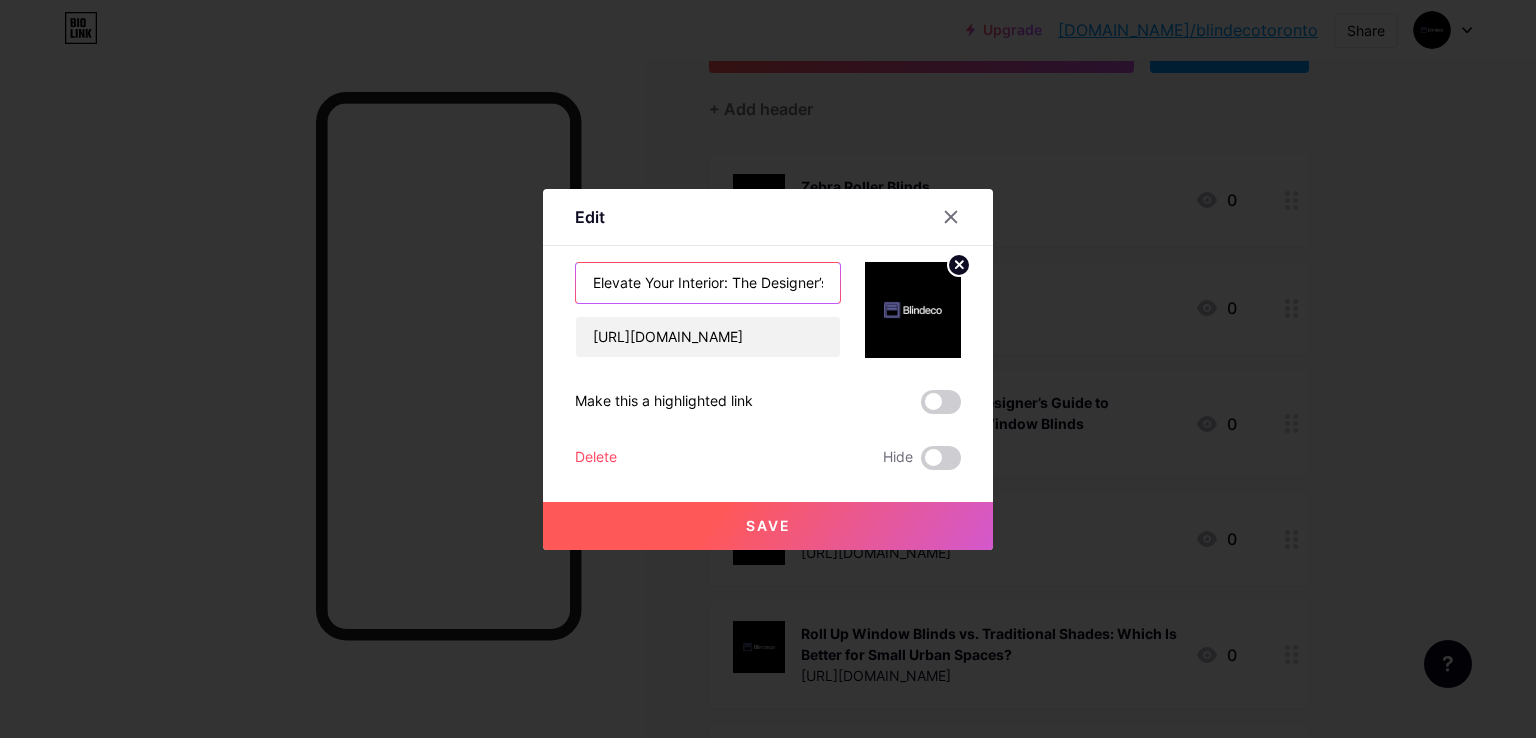 scroll, scrollTop: 0, scrollLeft: 341, axis: horizontal 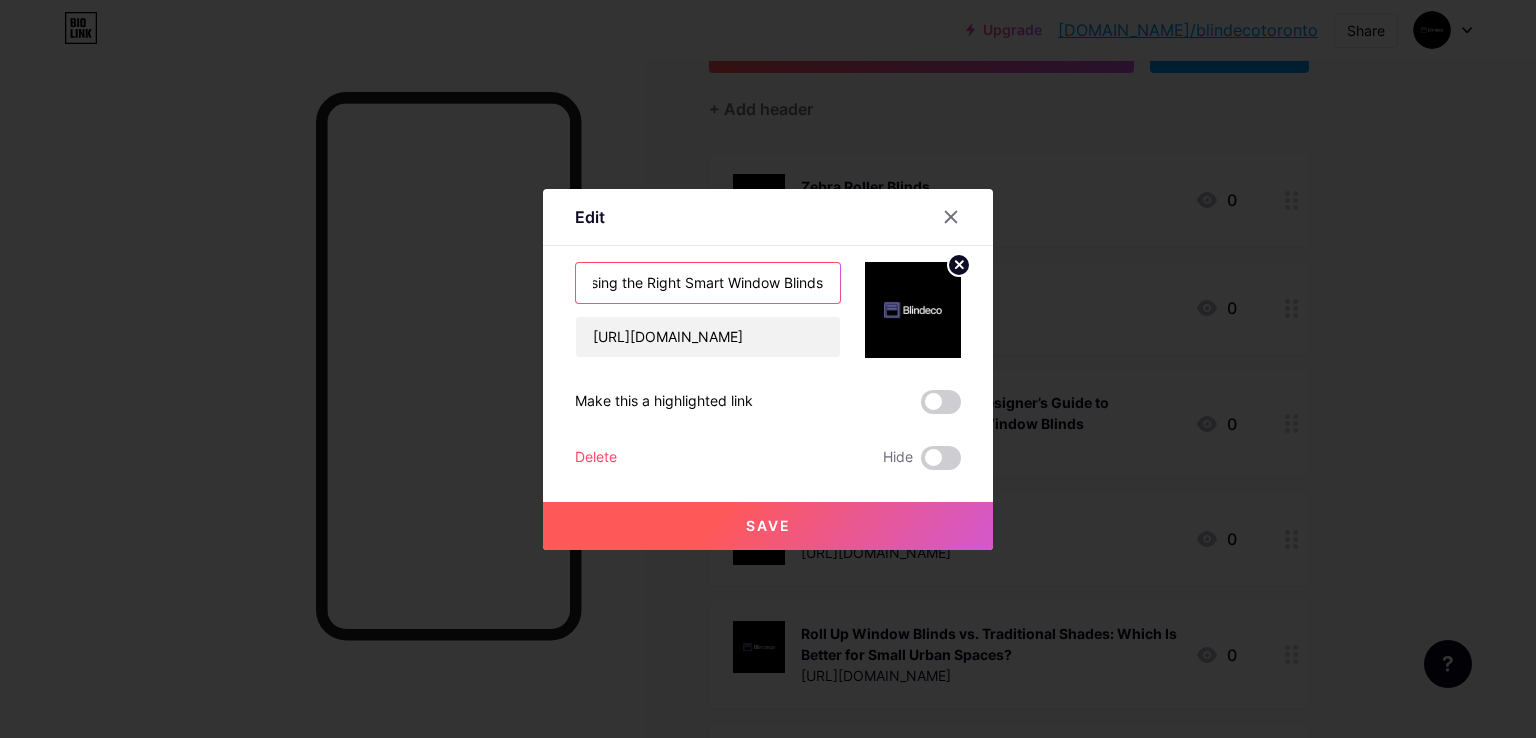 type on "Elevate Your Interior: The Designer’s Guide to Choosing the Right Smart Window Blinds" 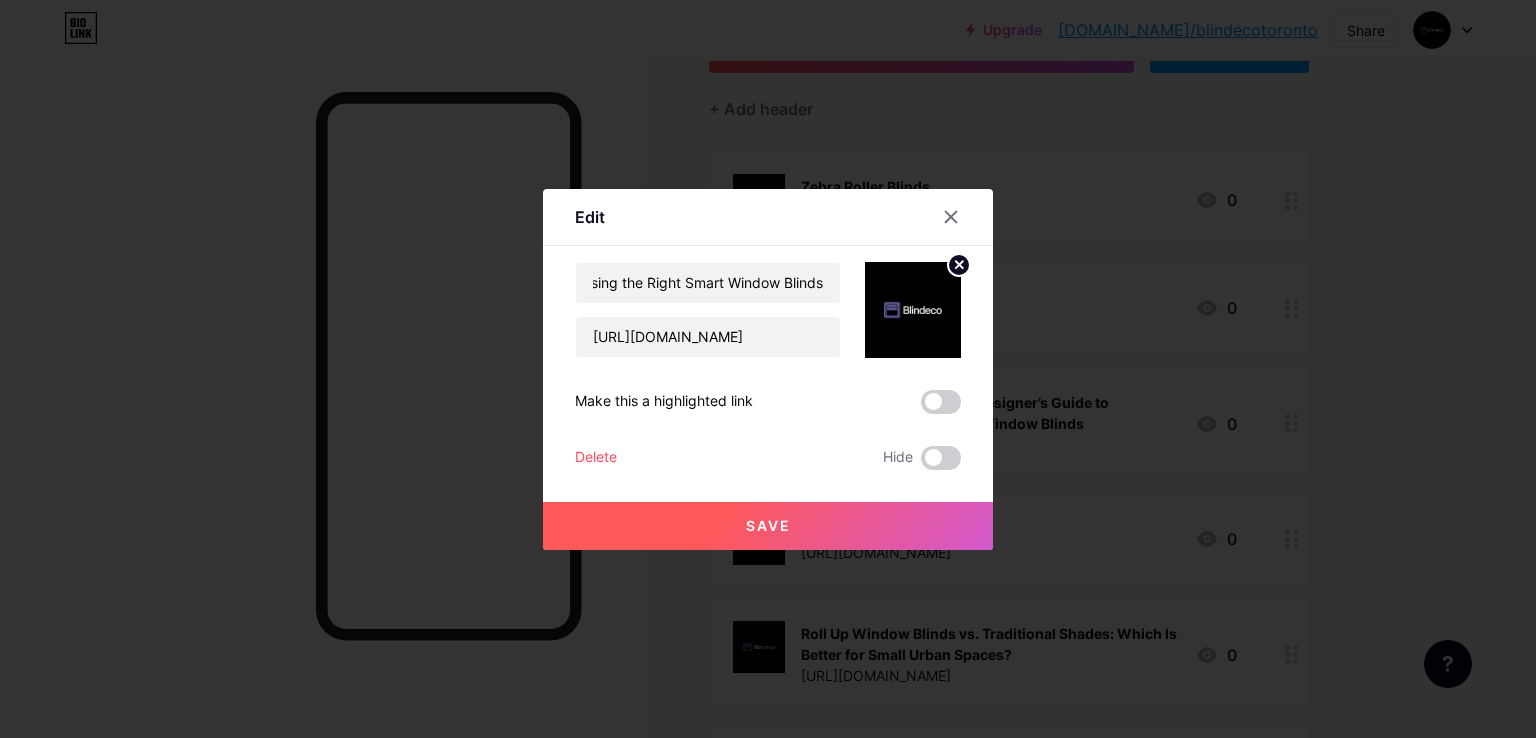 click on "Save" at bounding box center (768, 526) 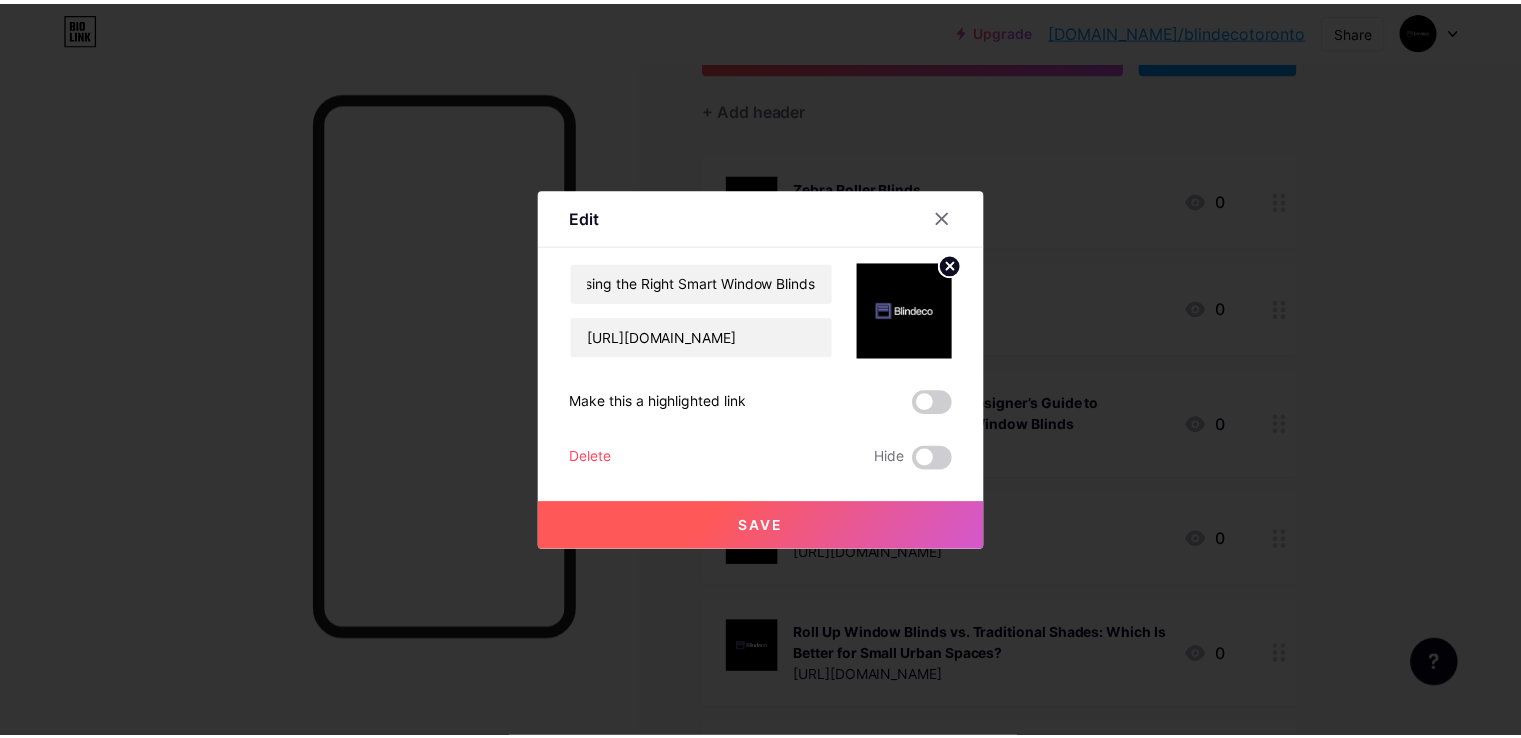 scroll, scrollTop: 0, scrollLeft: 0, axis: both 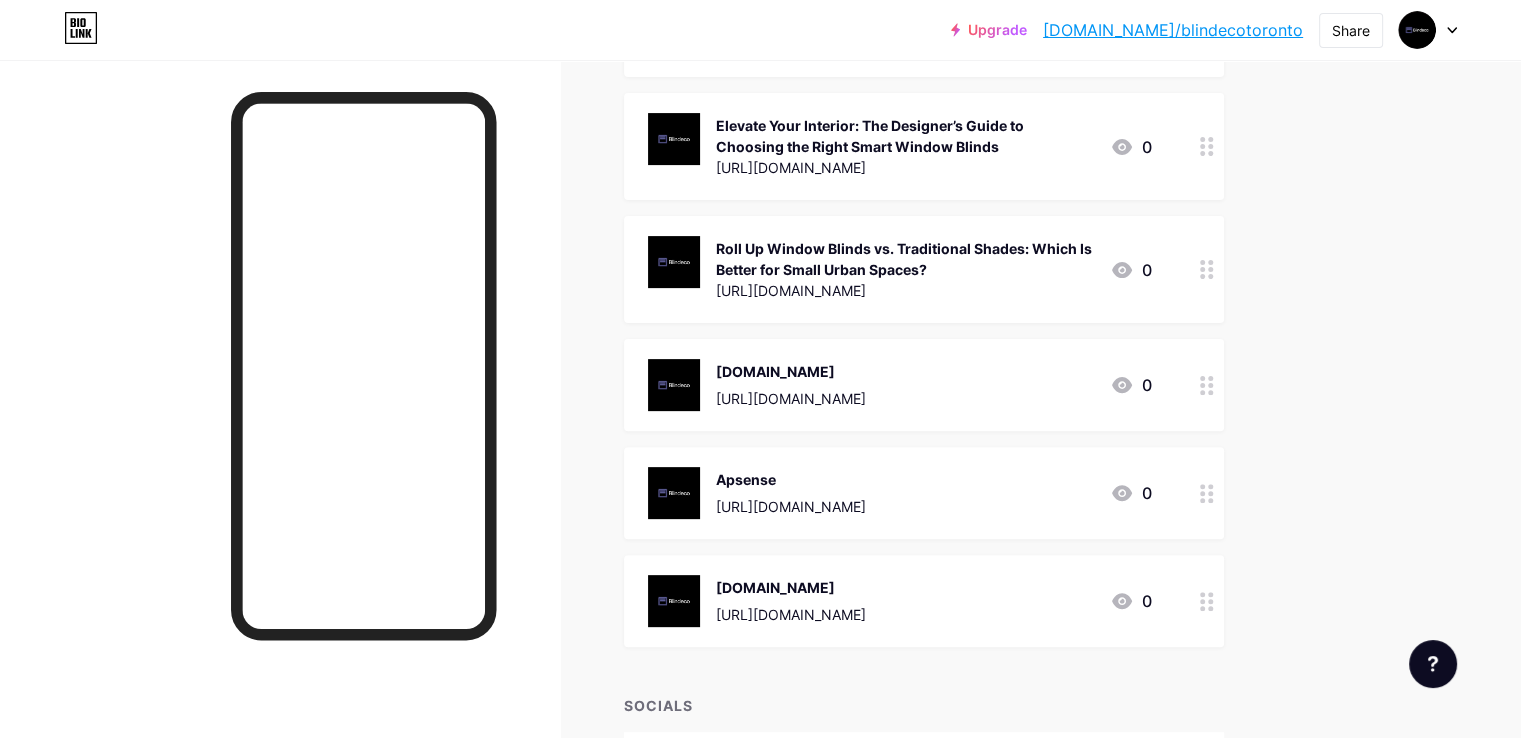 click on "[DOMAIN_NAME]" at bounding box center (791, 371) 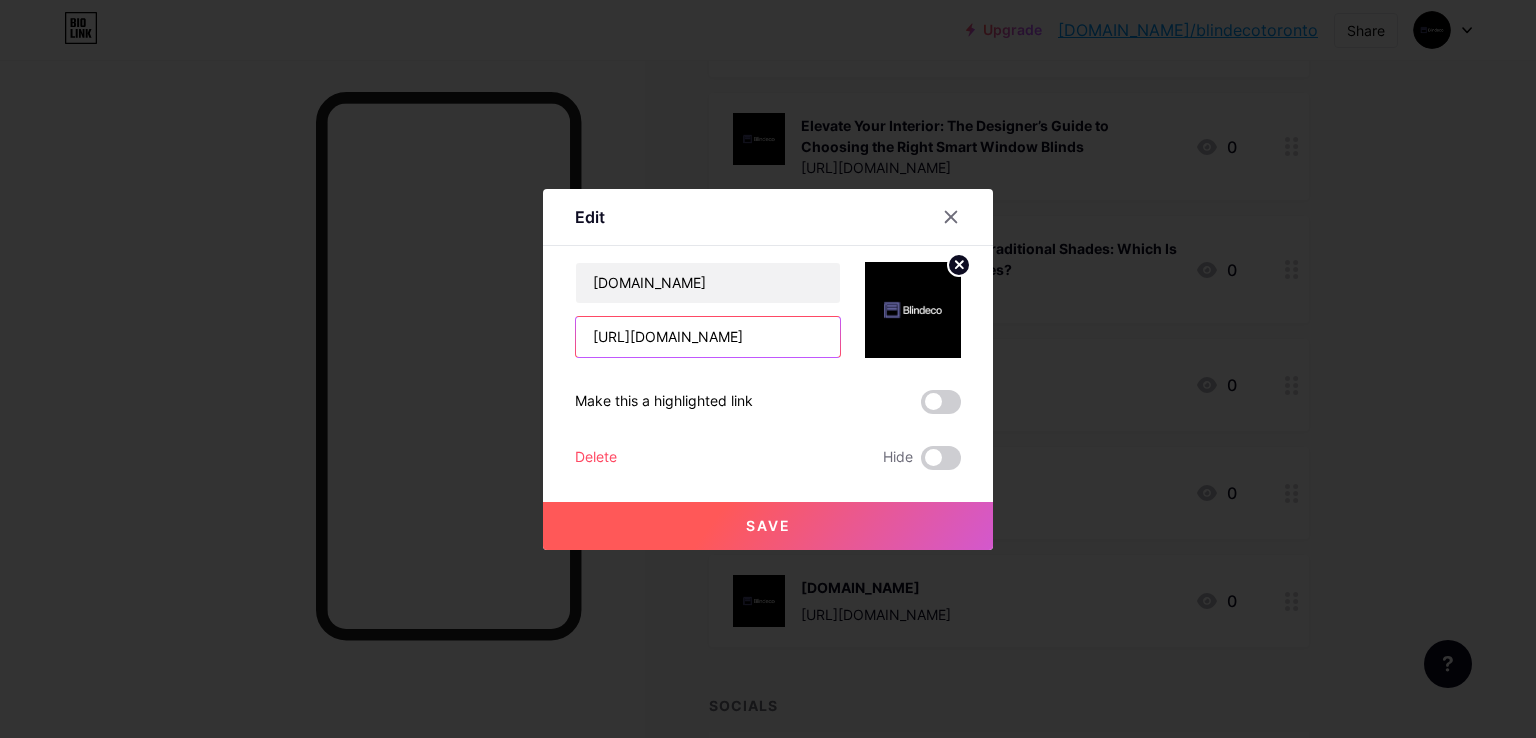 click on "[URL][DOMAIN_NAME]" at bounding box center [708, 337] 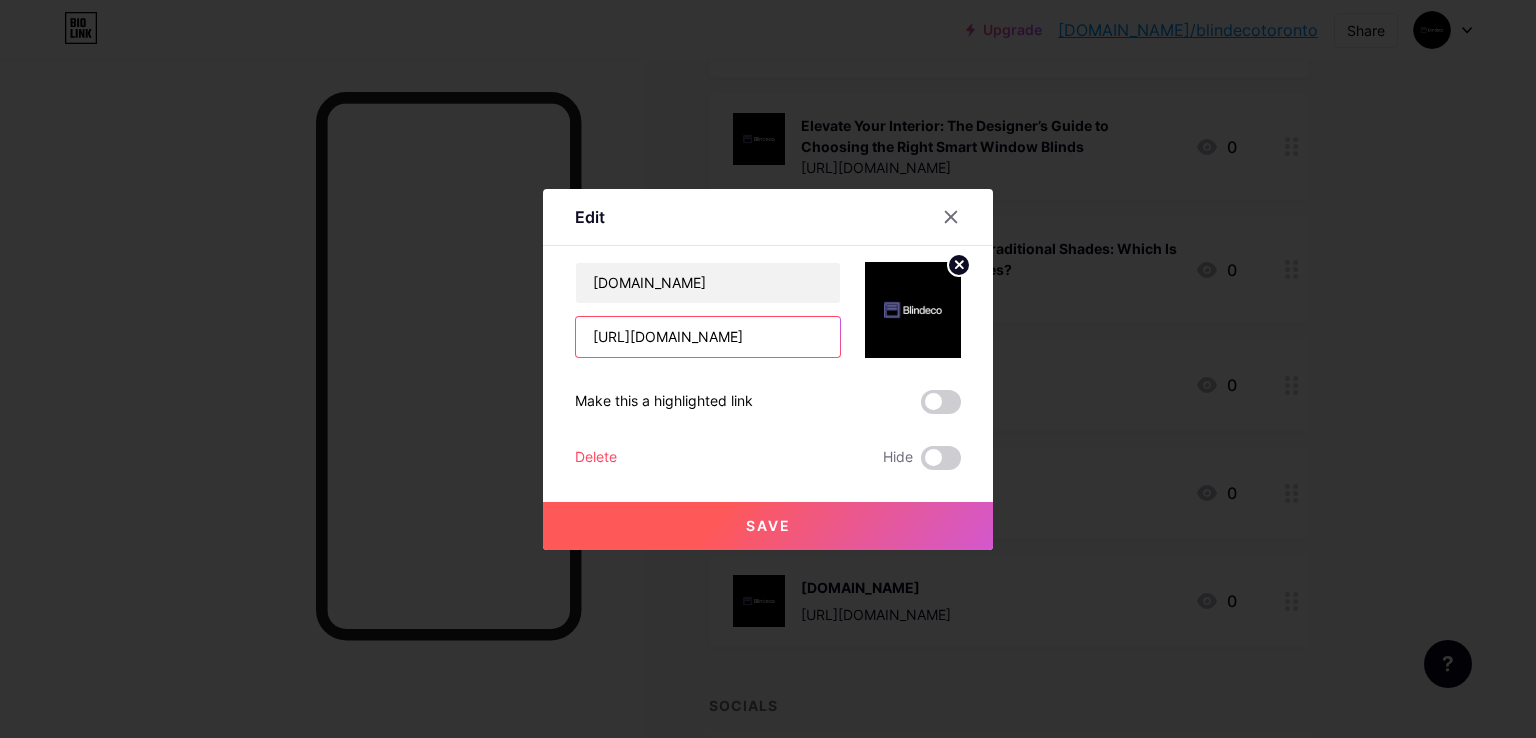 scroll, scrollTop: 0, scrollLeft: 0, axis: both 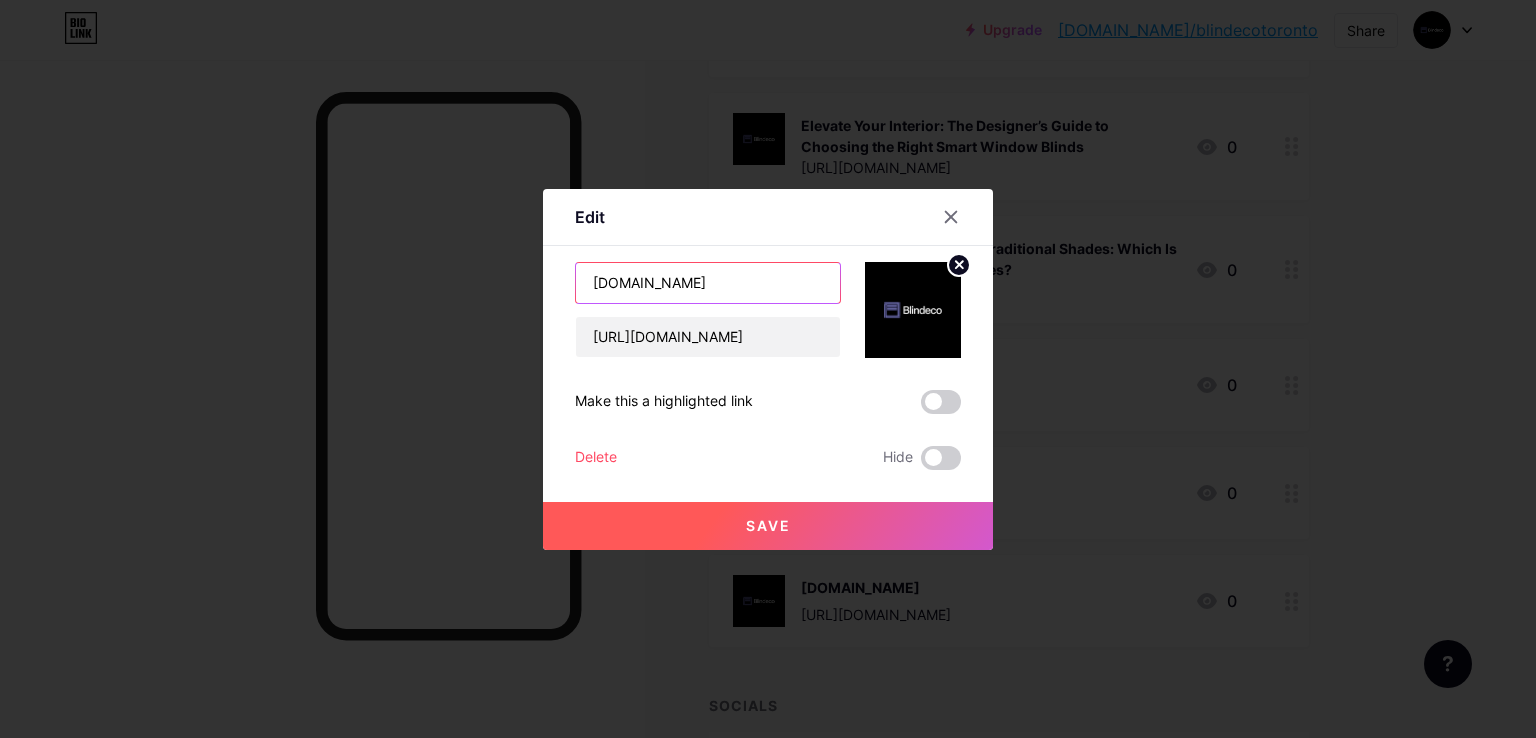 click on "[DOMAIN_NAME]" at bounding box center (708, 283) 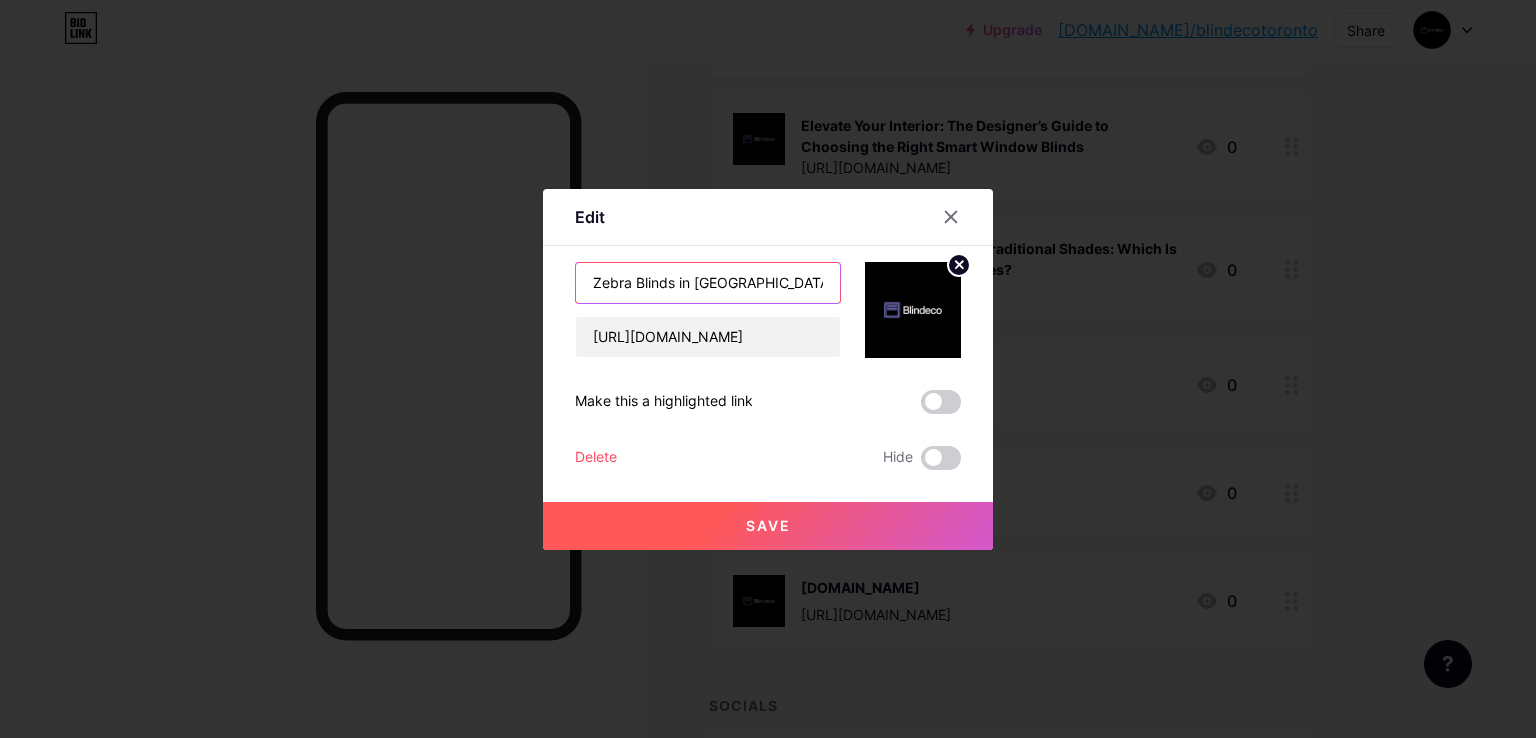 scroll, scrollTop: 0, scrollLeft: 240, axis: horizontal 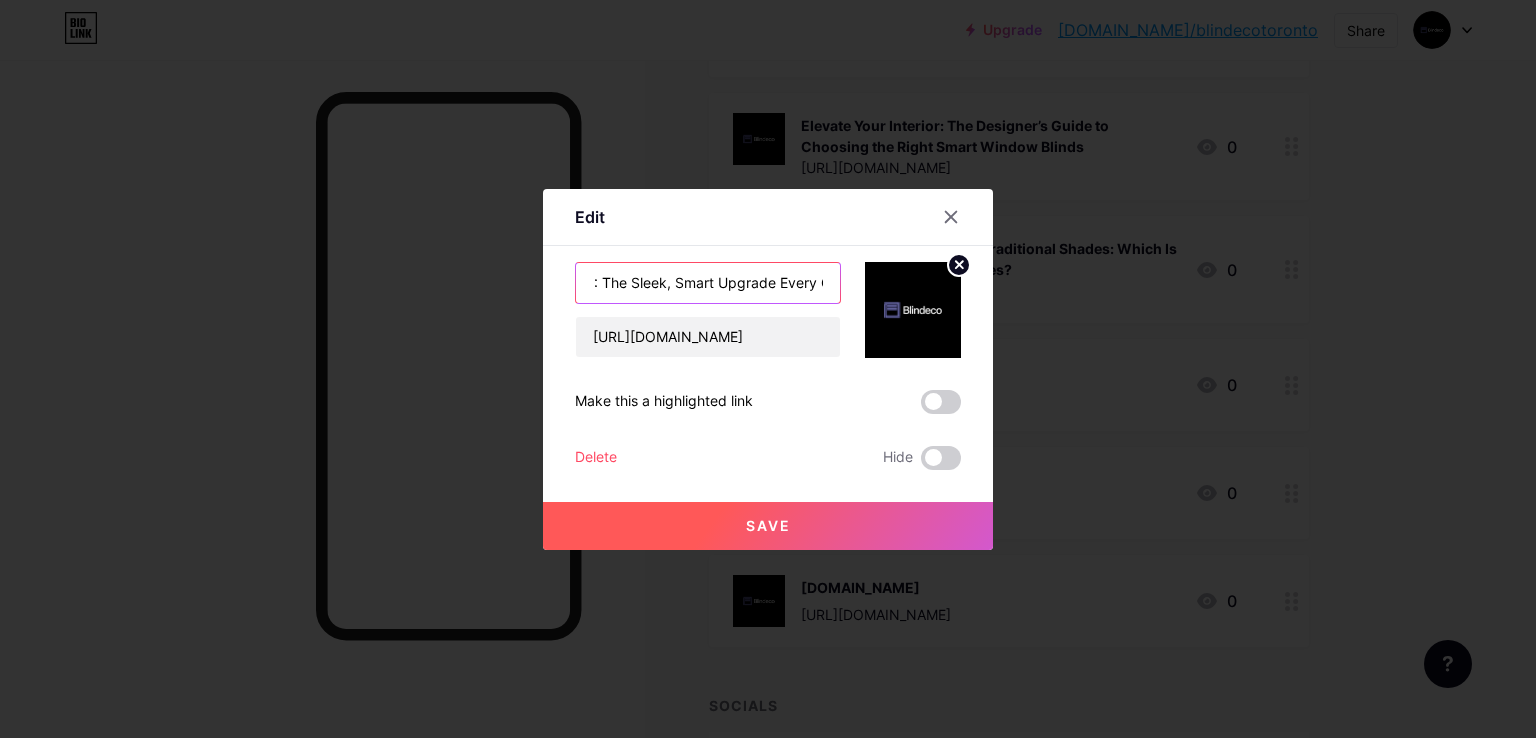 type on "Zebra Blinds in [GEOGRAPHIC_DATA]: The Sleek, Smart Upgrade Every Condo Needs" 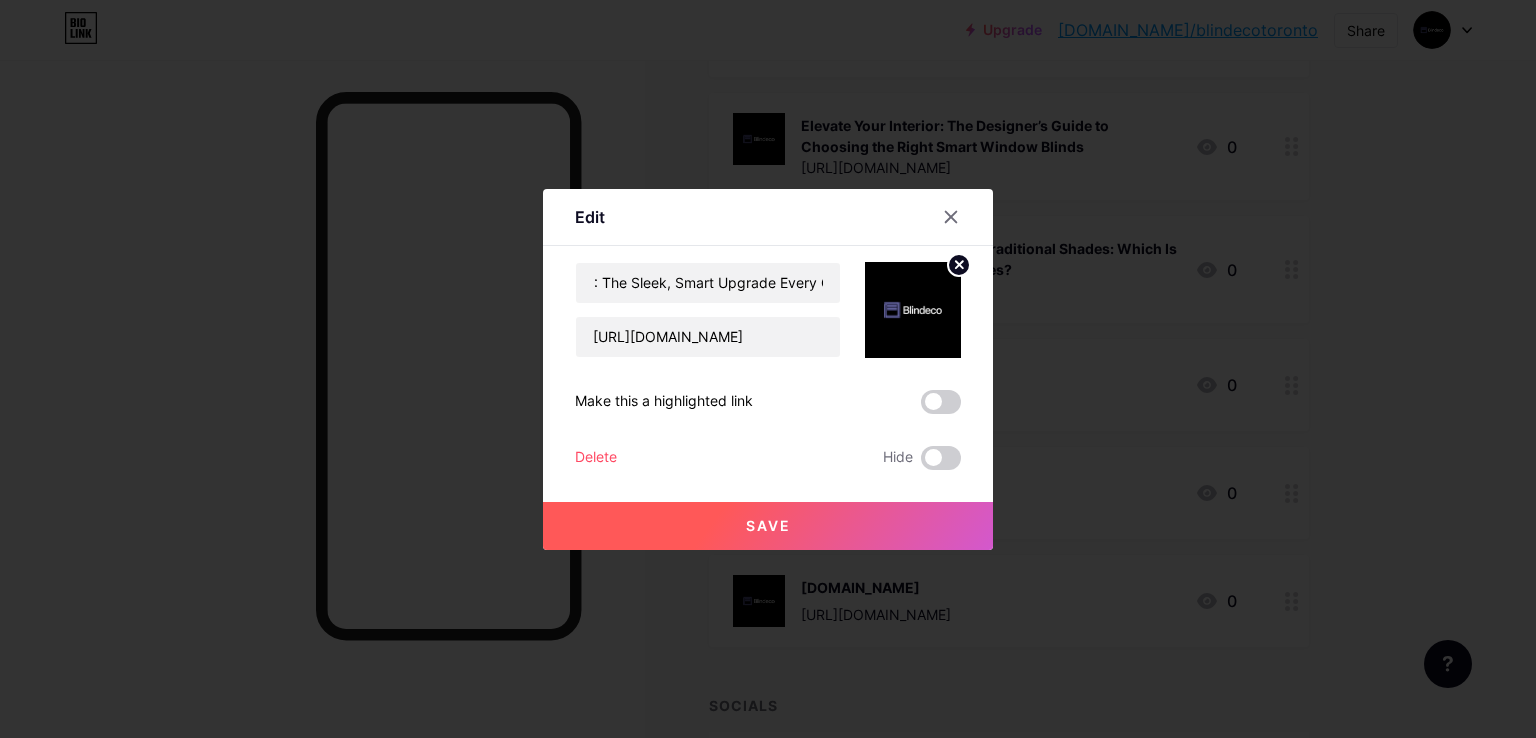 click on "Save" at bounding box center [768, 526] 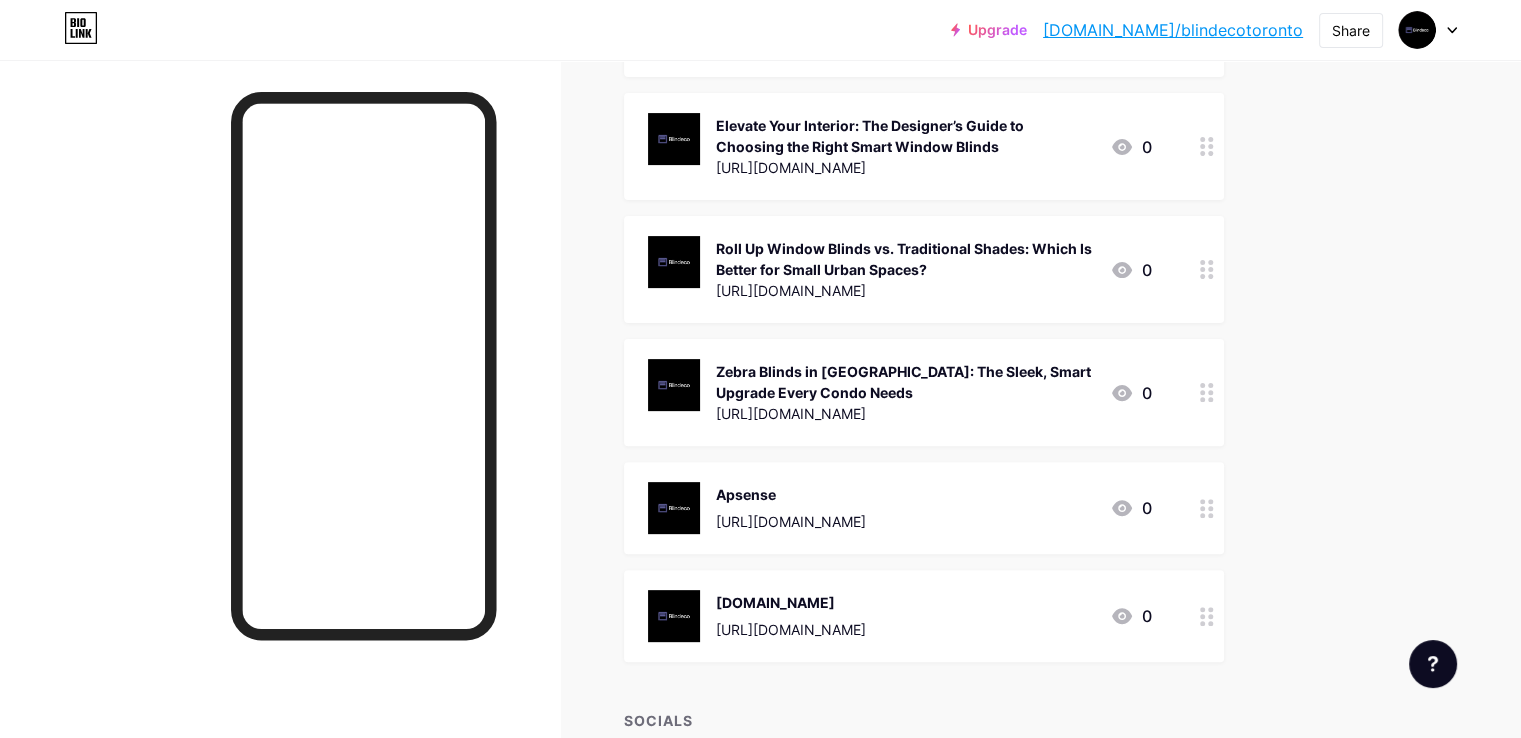 click on "Apsense" at bounding box center [791, 494] 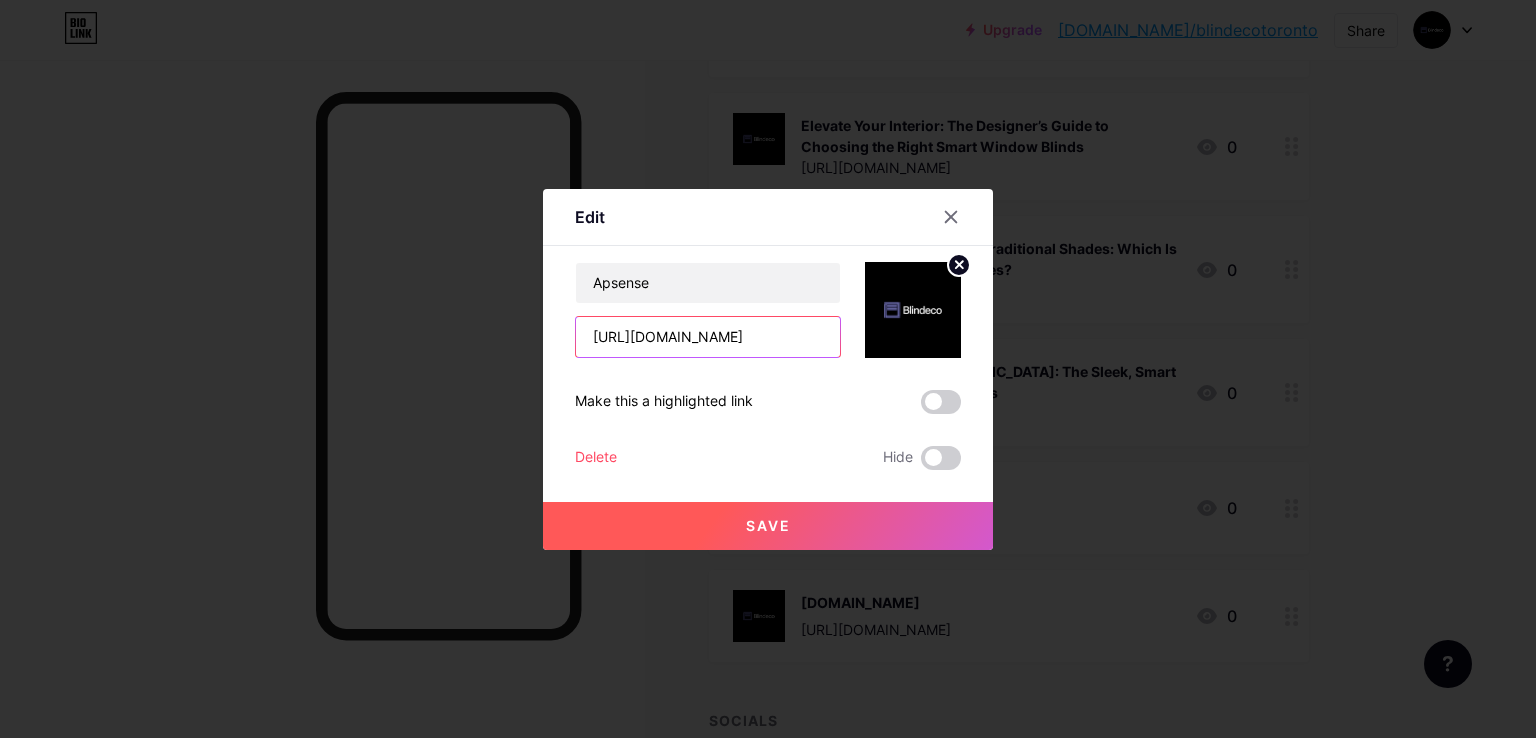 click on "[URL][DOMAIN_NAME]" at bounding box center [708, 337] 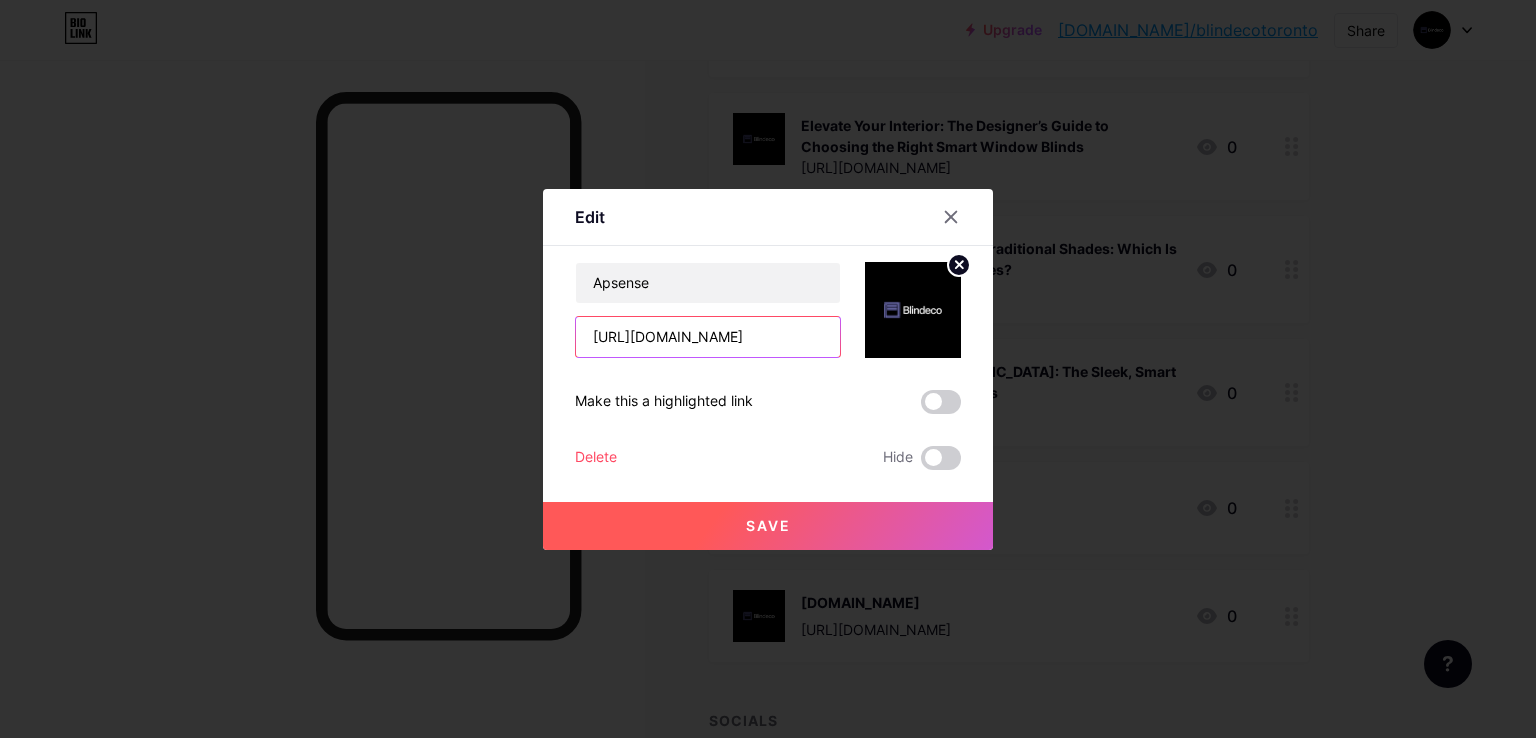 scroll, scrollTop: 0, scrollLeft: 0, axis: both 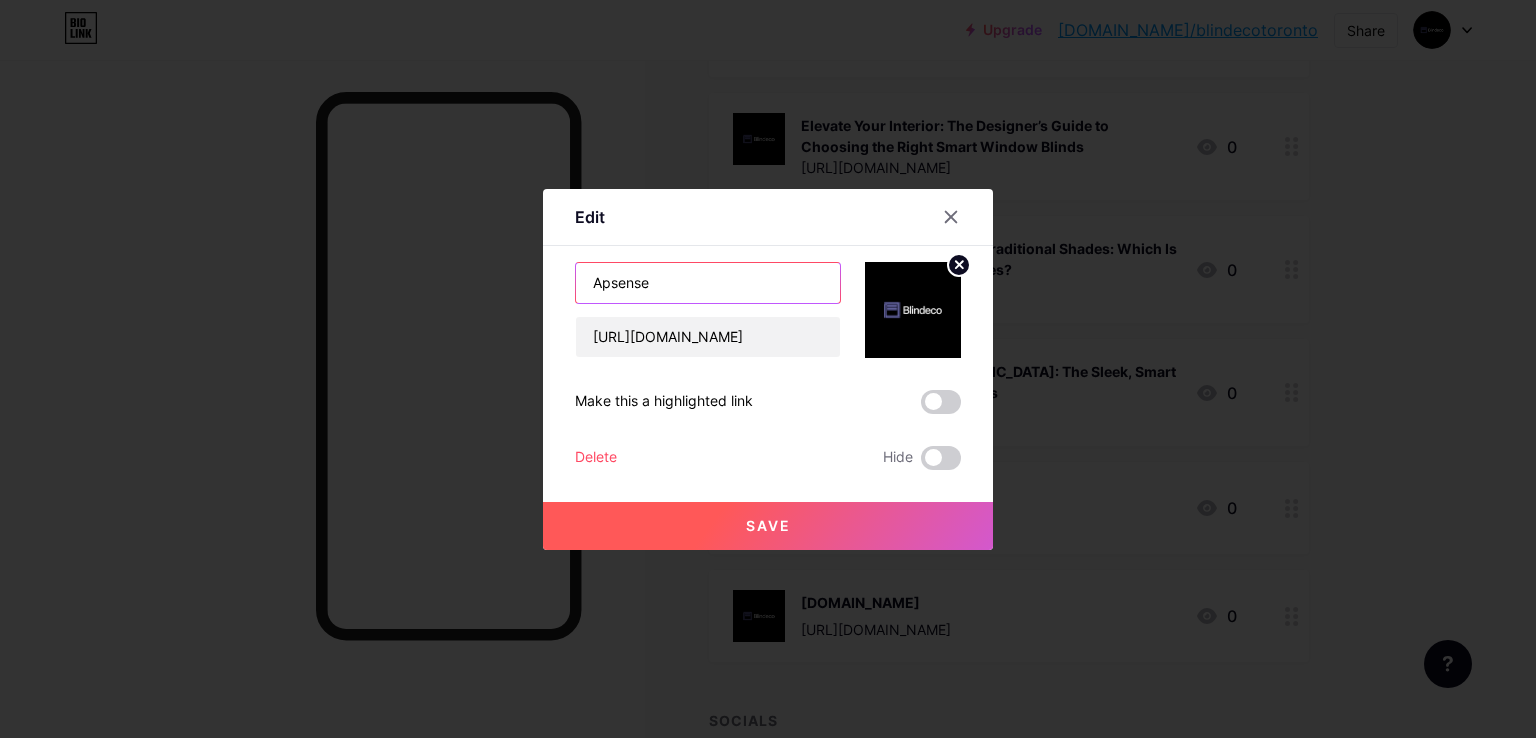 click on "Apsense" at bounding box center (708, 283) 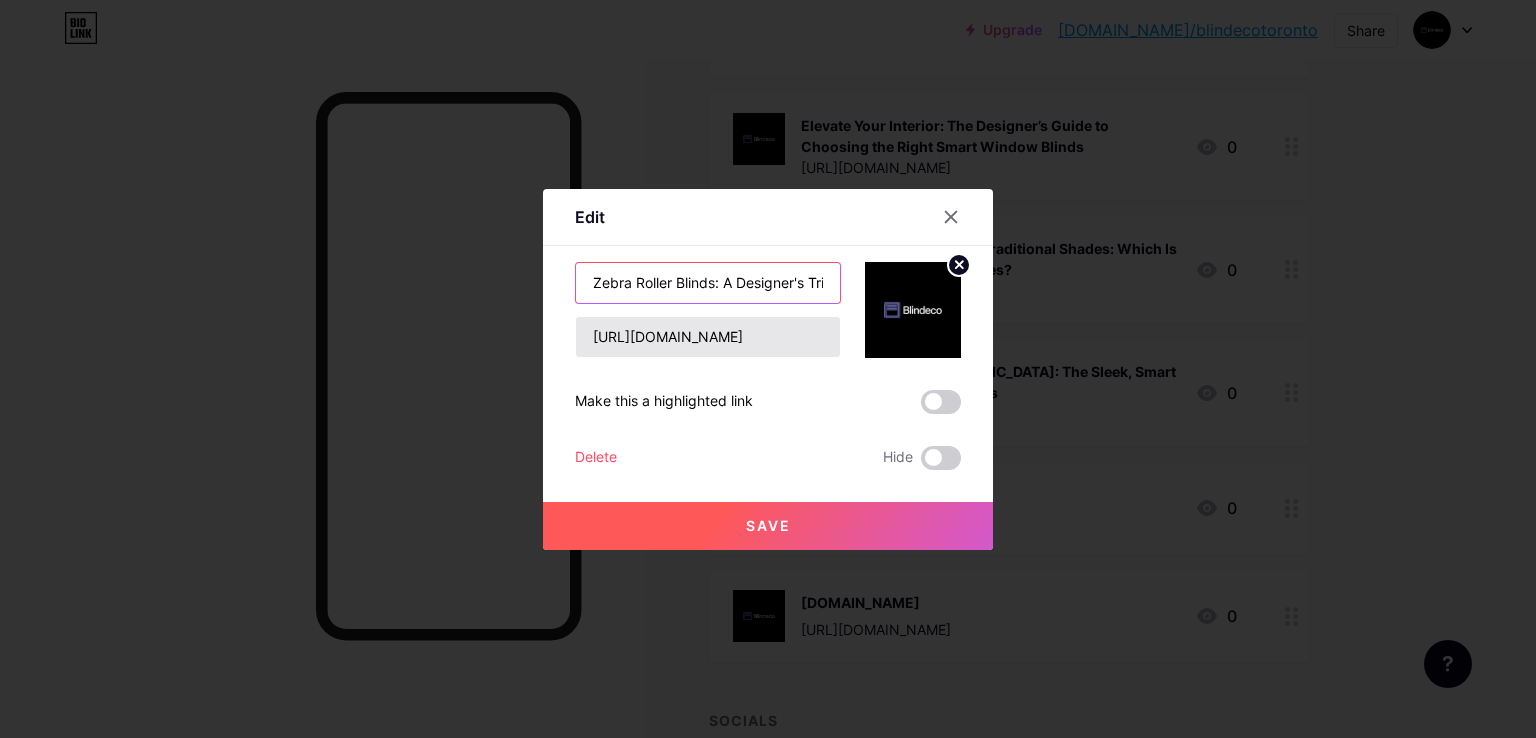 scroll, scrollTop: 0, scrollLeft: 260, axis: horizontal 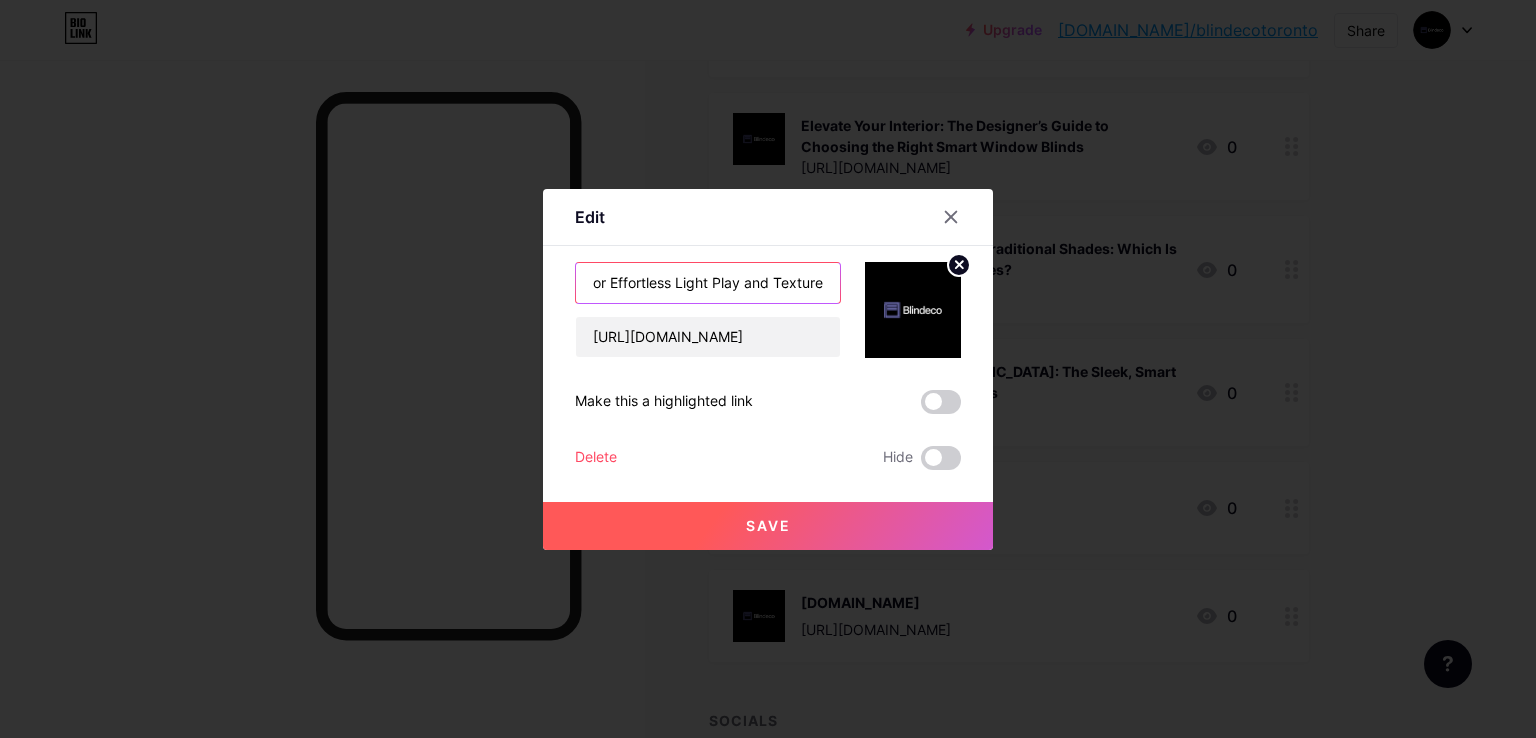 type on "Zebra Roller Blinds: A Designer's Trick for Effortless Light Play and Texture" 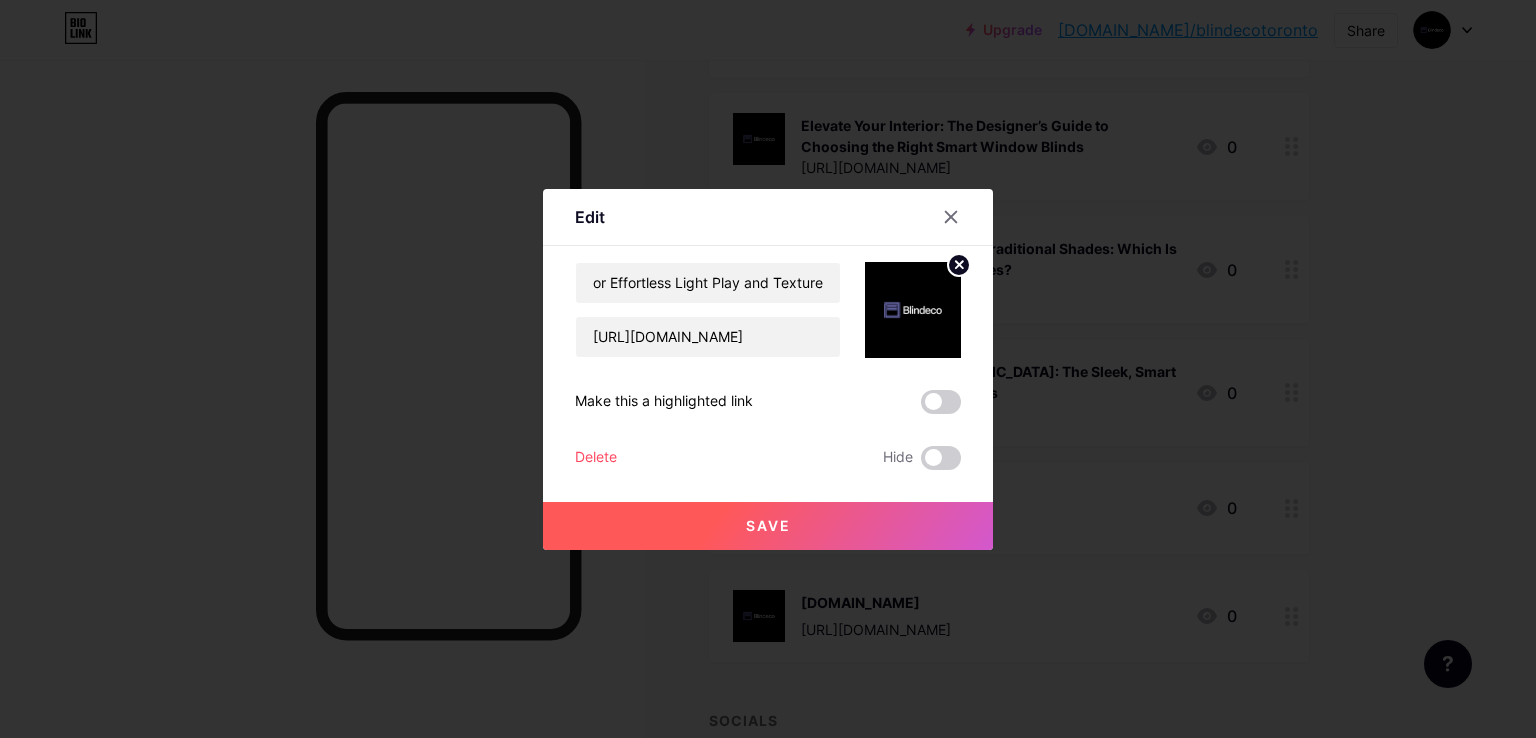 click on "Save" at bounding box center (768, 526) 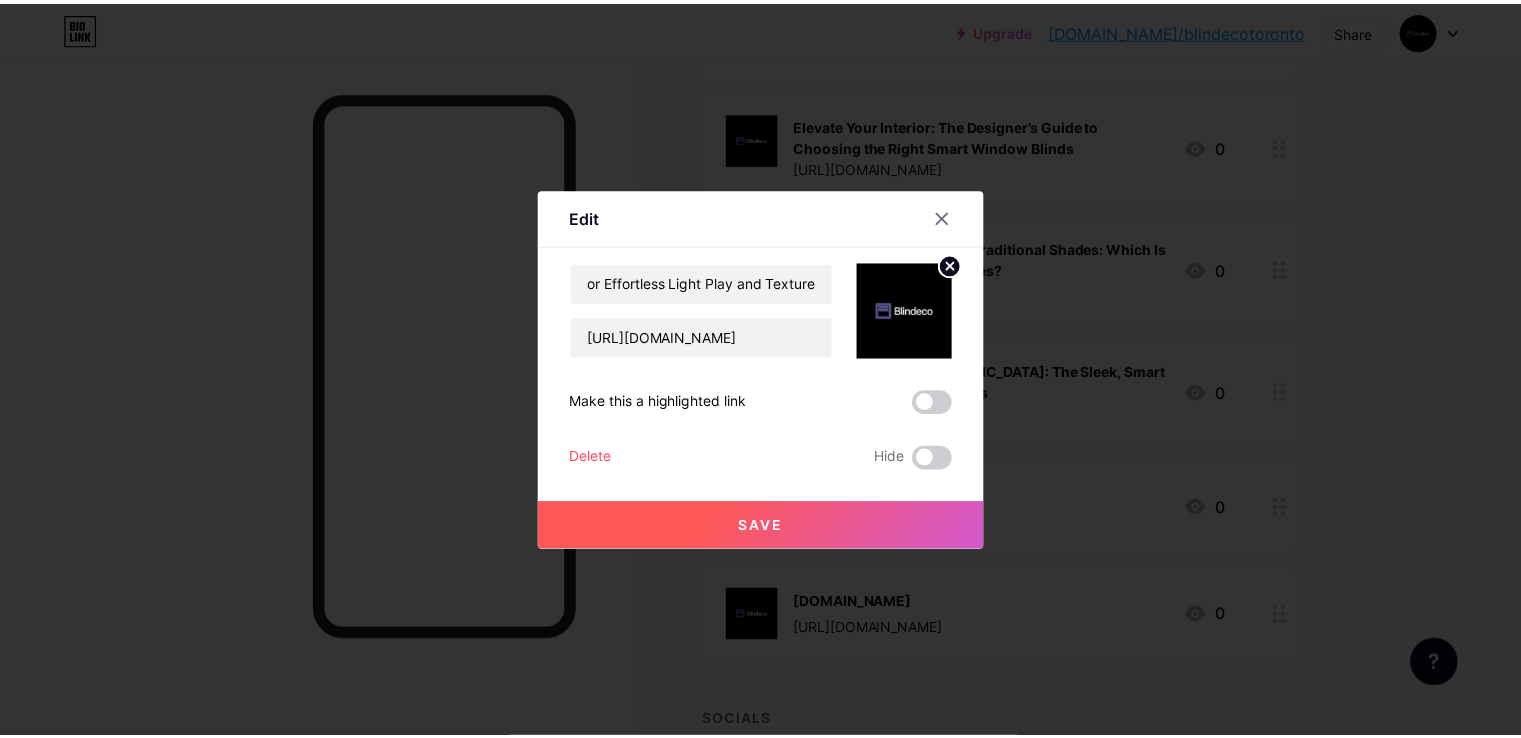scroll, scrollTop: 0, scrollLeft: 0, axis: both 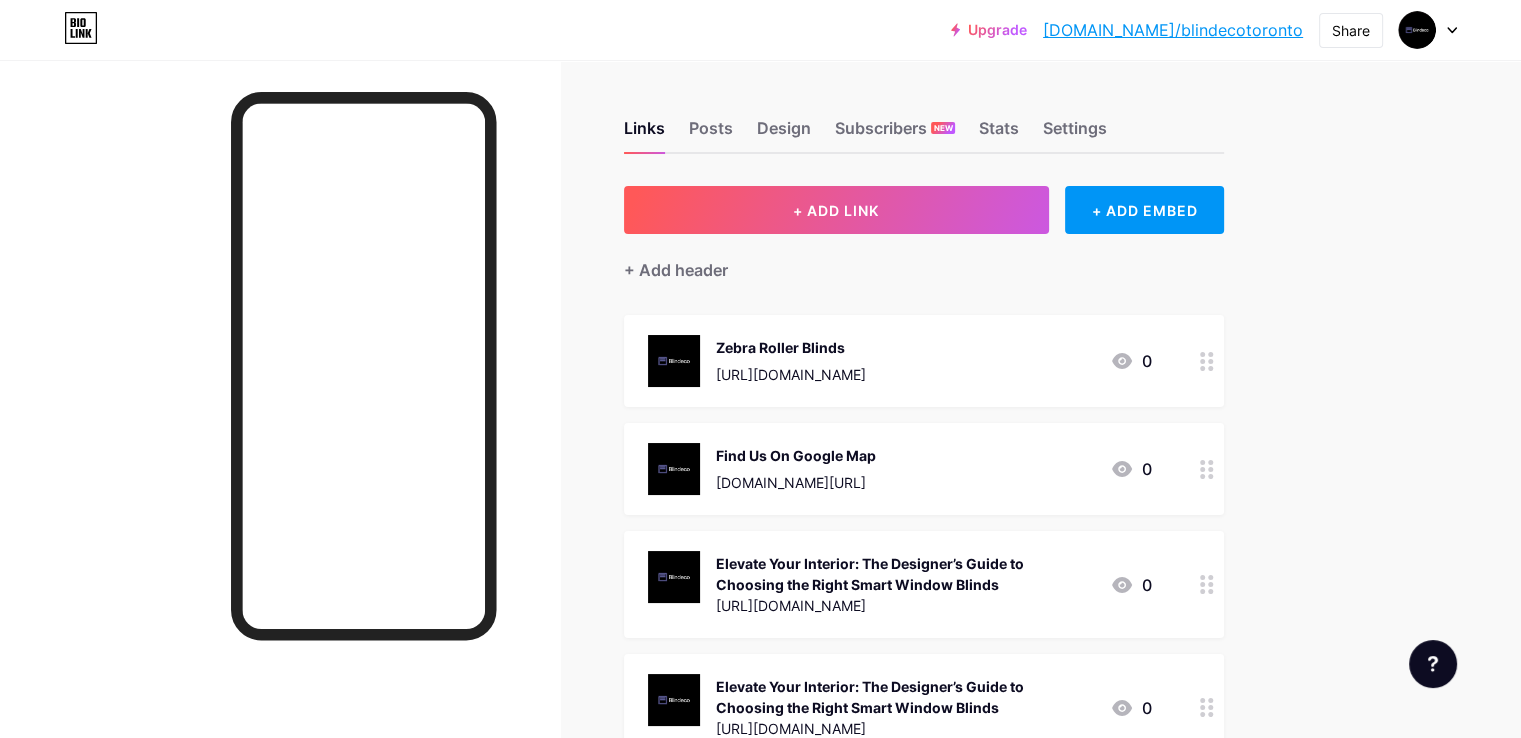 click on "Upgrade   [DOMAIN_NAME]/blinde...   [DOMAIN_NAME]/blindecotoronto   Share               Switch accounts     Blindeco Toronto Blinds   [DOMAIN_NAME]/blindecotoronto       + Add a new page        Account settings   Logout   Link Copied
Links
Posts
Design
Subscribers
NEW
Stats
Settings       + ADD LINK     + ADD EMBED
+ Add header
Zebra Roller Blinds
[URL][DOMAIN_NAME]
0
Find Us On Google Map
[DOMAIN_NAME][URL]
0
Elevate Your Interior: The Designer’s Guide to Choosing the Right Smart Window Blinds
[URL][DOMAIN_NAME]
0
0" at bounding box center [760, 1005] 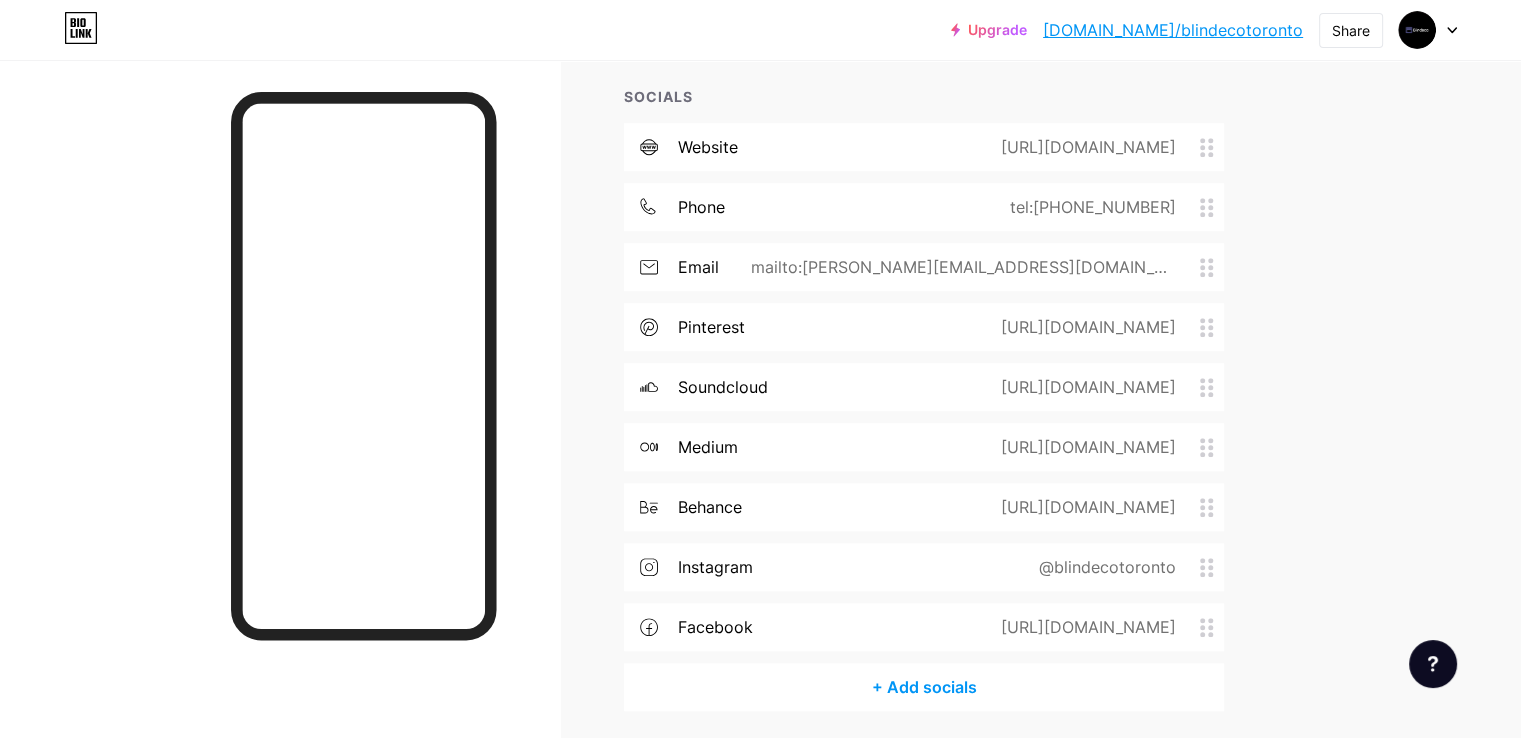 scroll, scrollTop: 800, scrollLeft: 0, axis: vertical 